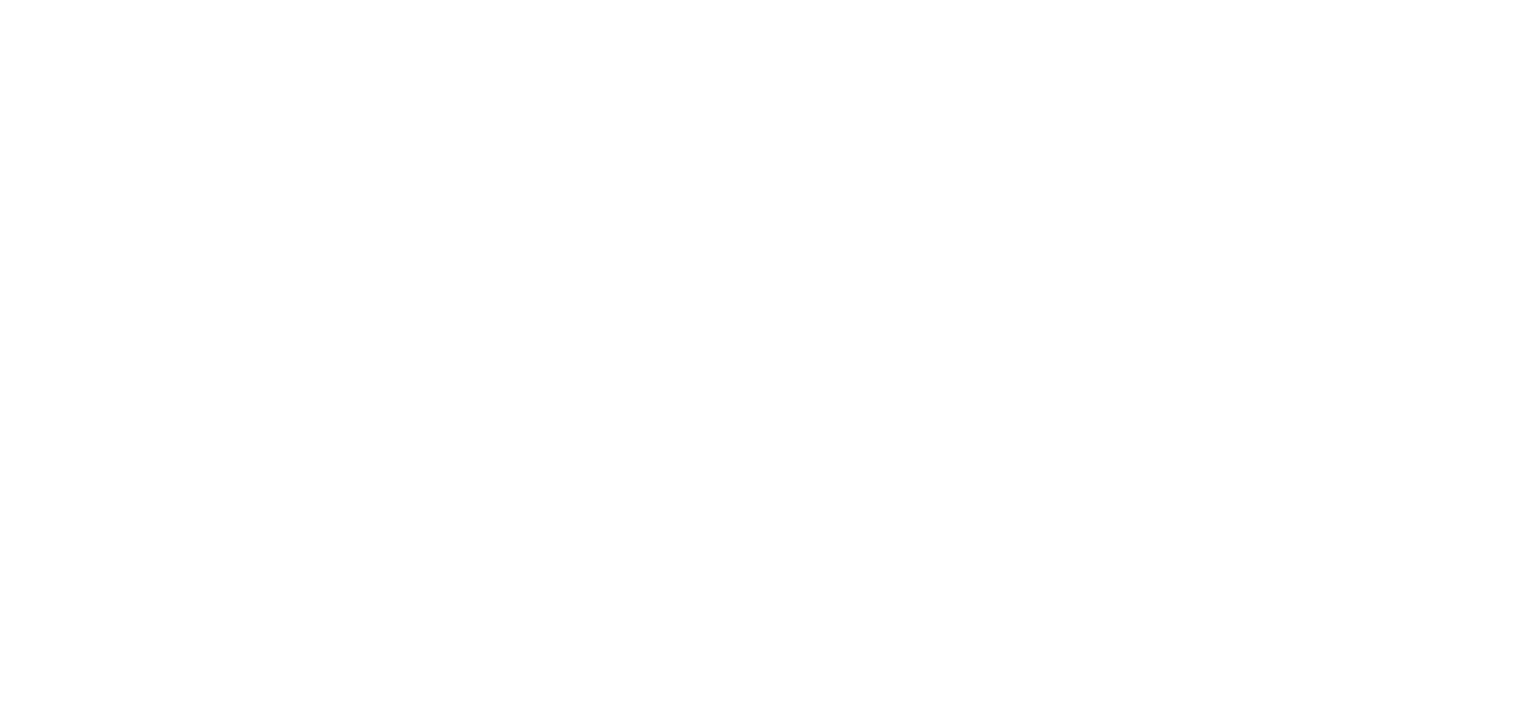 scroll, scrollTop: 0, scrollLeft: 0, axis: both 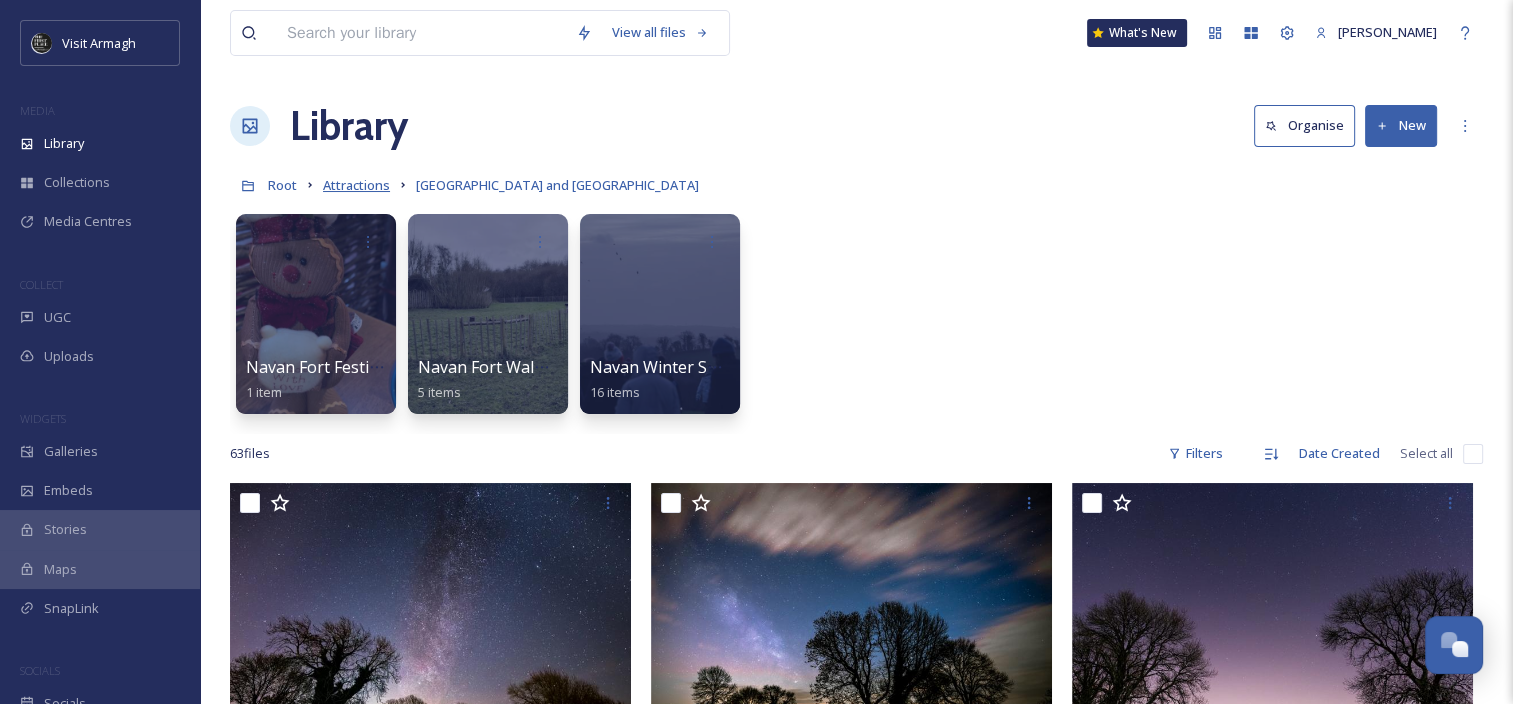 click on "Attractions" at bounding box center (356, 185) 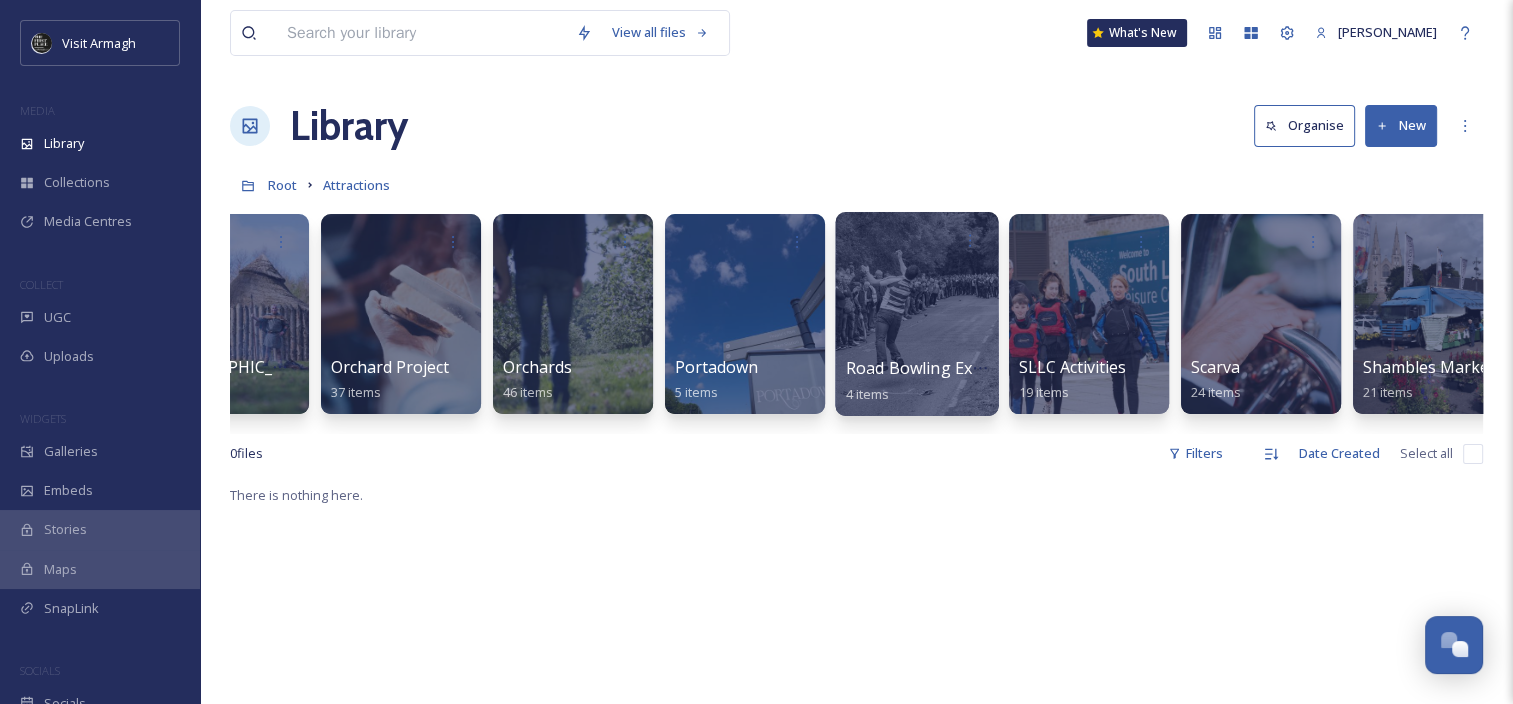 scroll, scrollTop: 0, scrollLeft: 3929, axis: horizontal 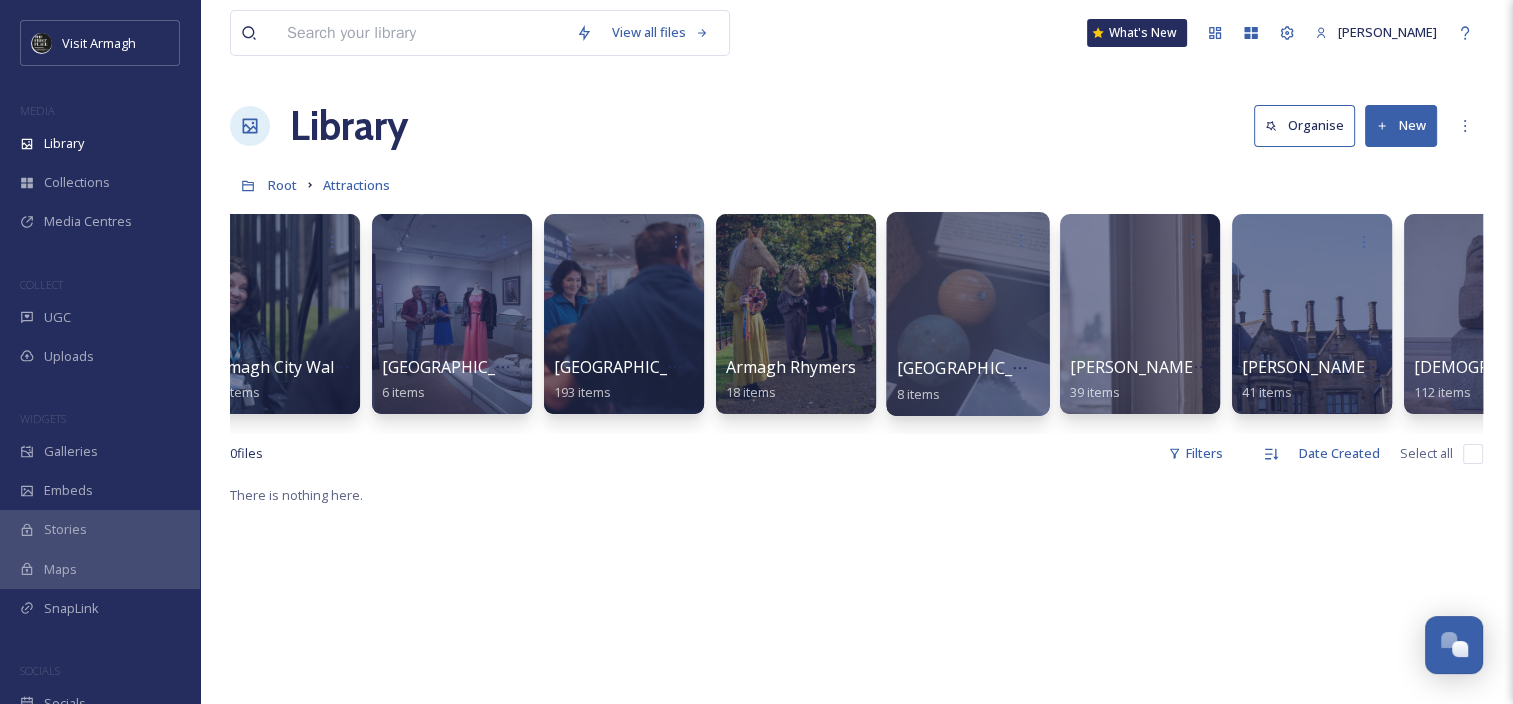 click at bounding box center (967, 314) 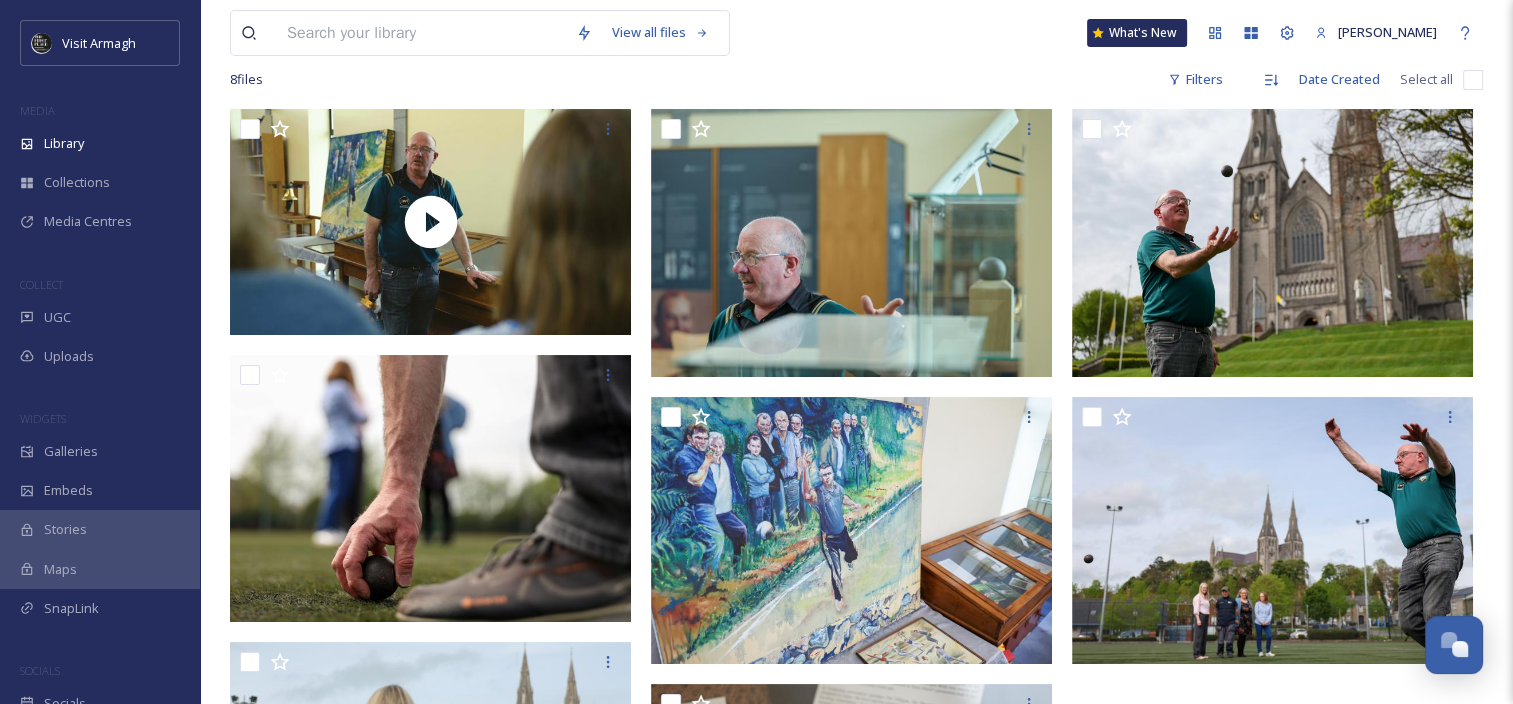 scroll, scrollTop: 194, scrollLeft: 0, axis: vertical 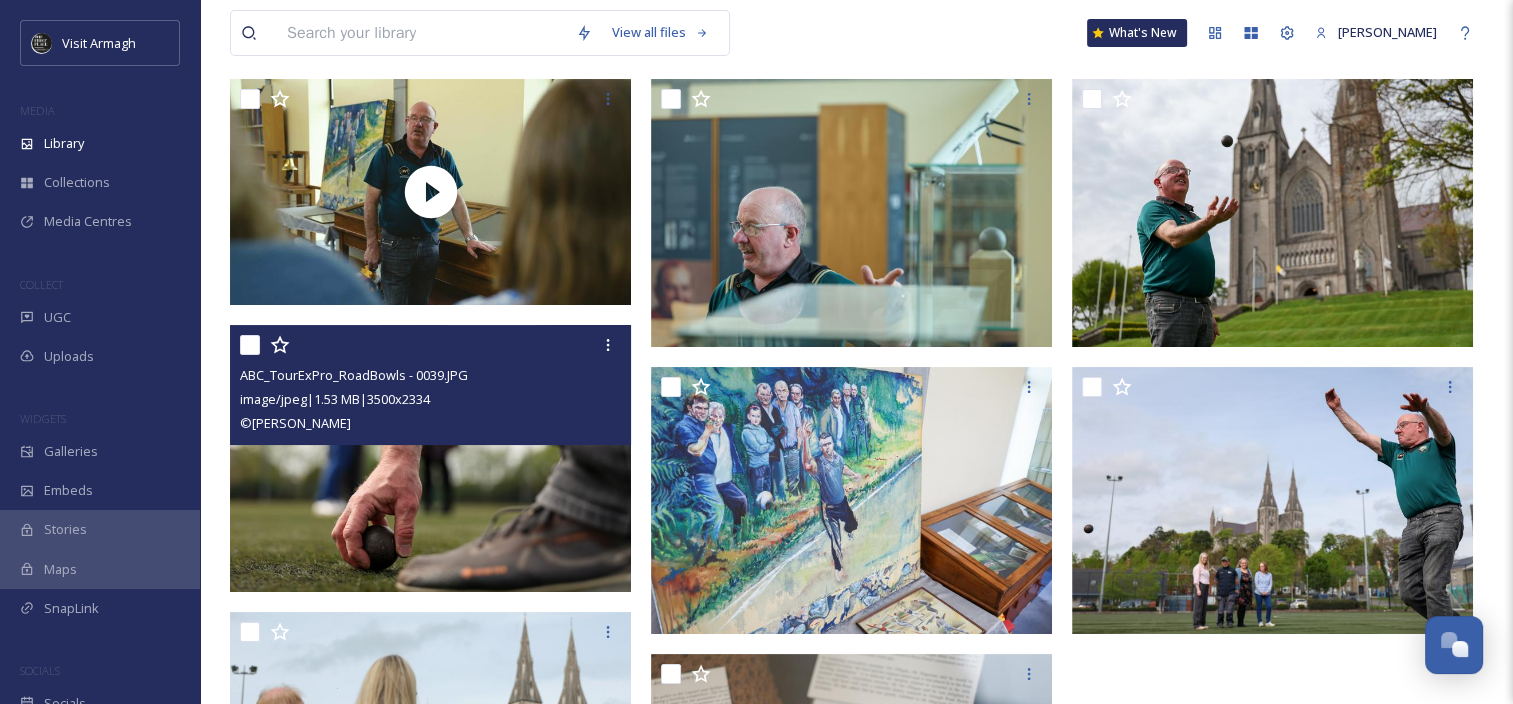 drag, startPoint x: 614, startPoint y: 347, endPoint x: 492, endPoint y: 476, distance: 177.55281 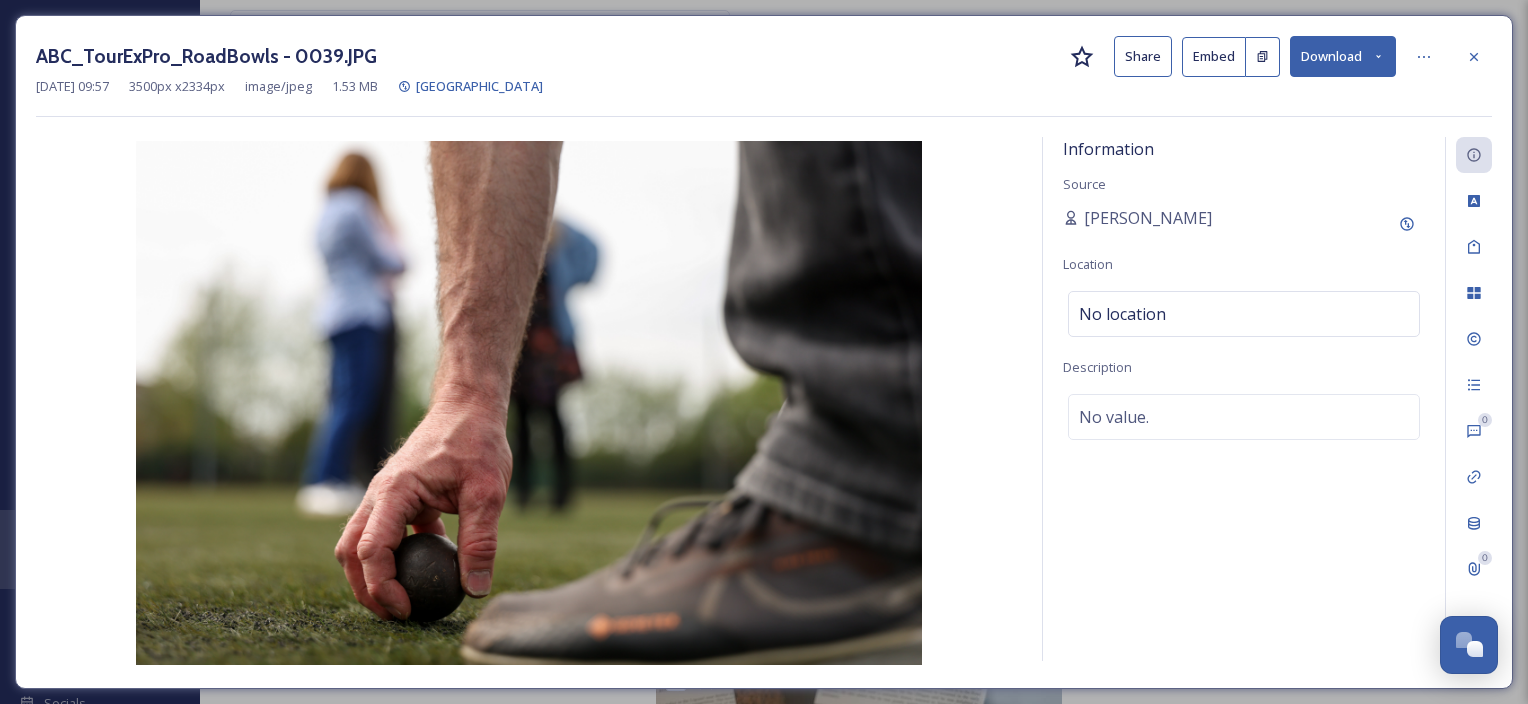 drag, startPoint x: 1356, startPoint y: 55, endPoint x: 1003, endPoint y: 100, distance: 355.85672 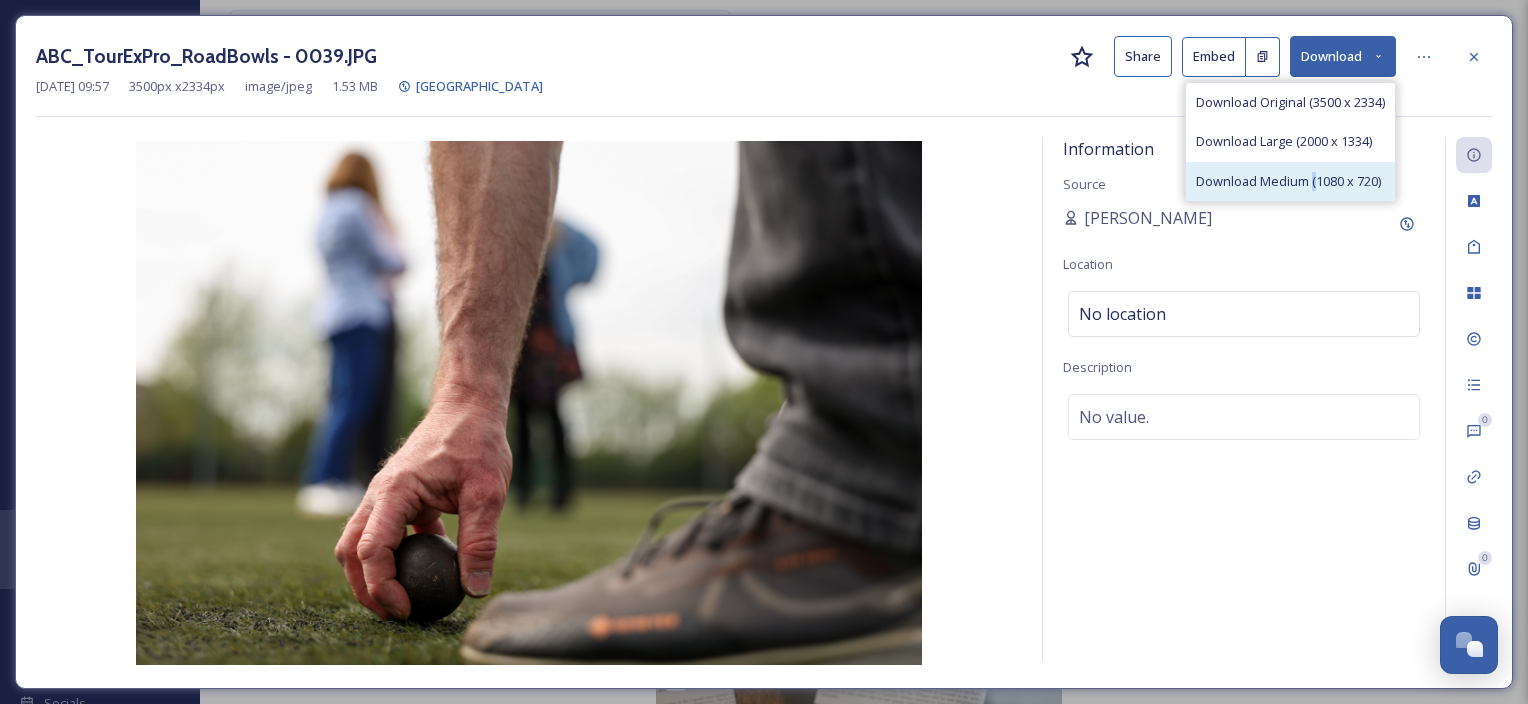 drag, startPoint x: 1362, startPoint y: 184, endPoint x: 1311, endPoint y: 180, distance: 51.156624 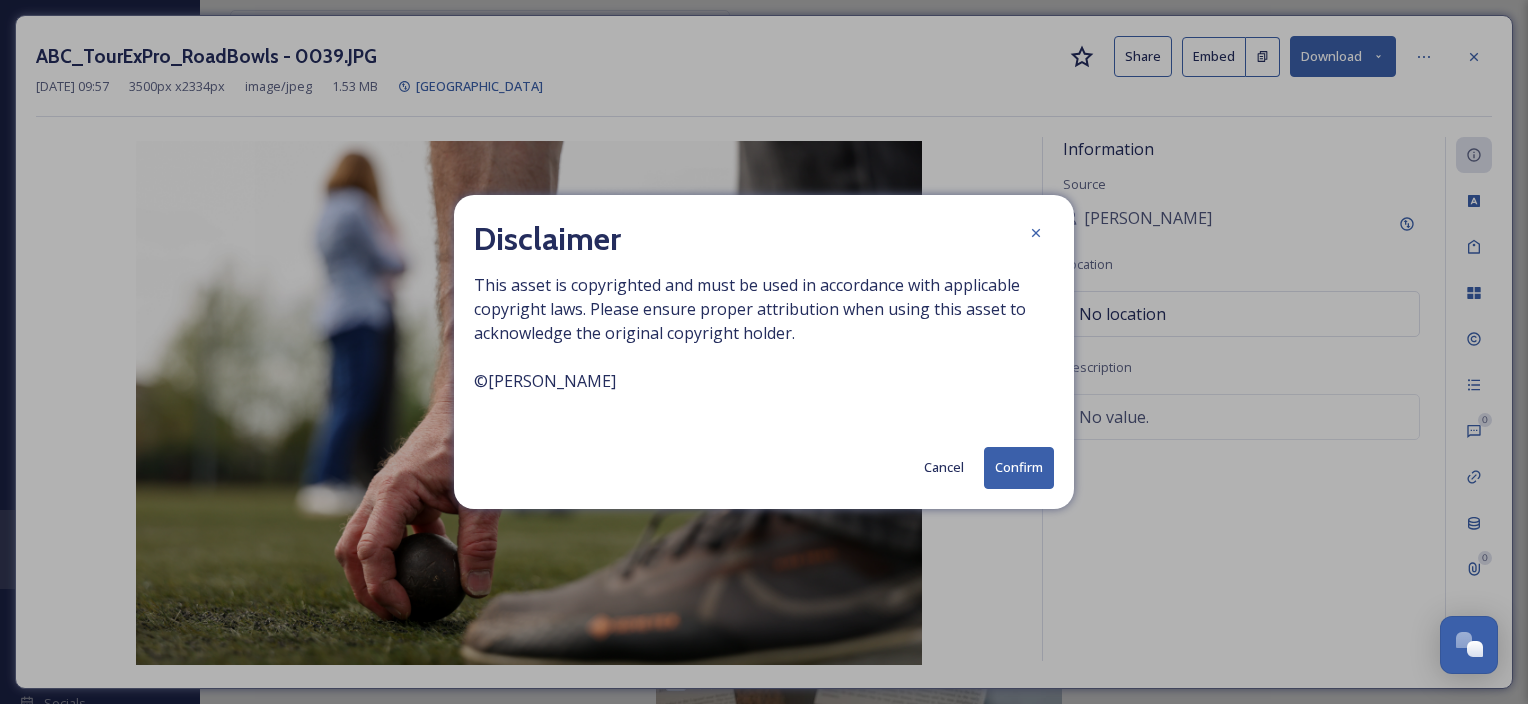 click on "Cancel" at bounding box center (944, 467) 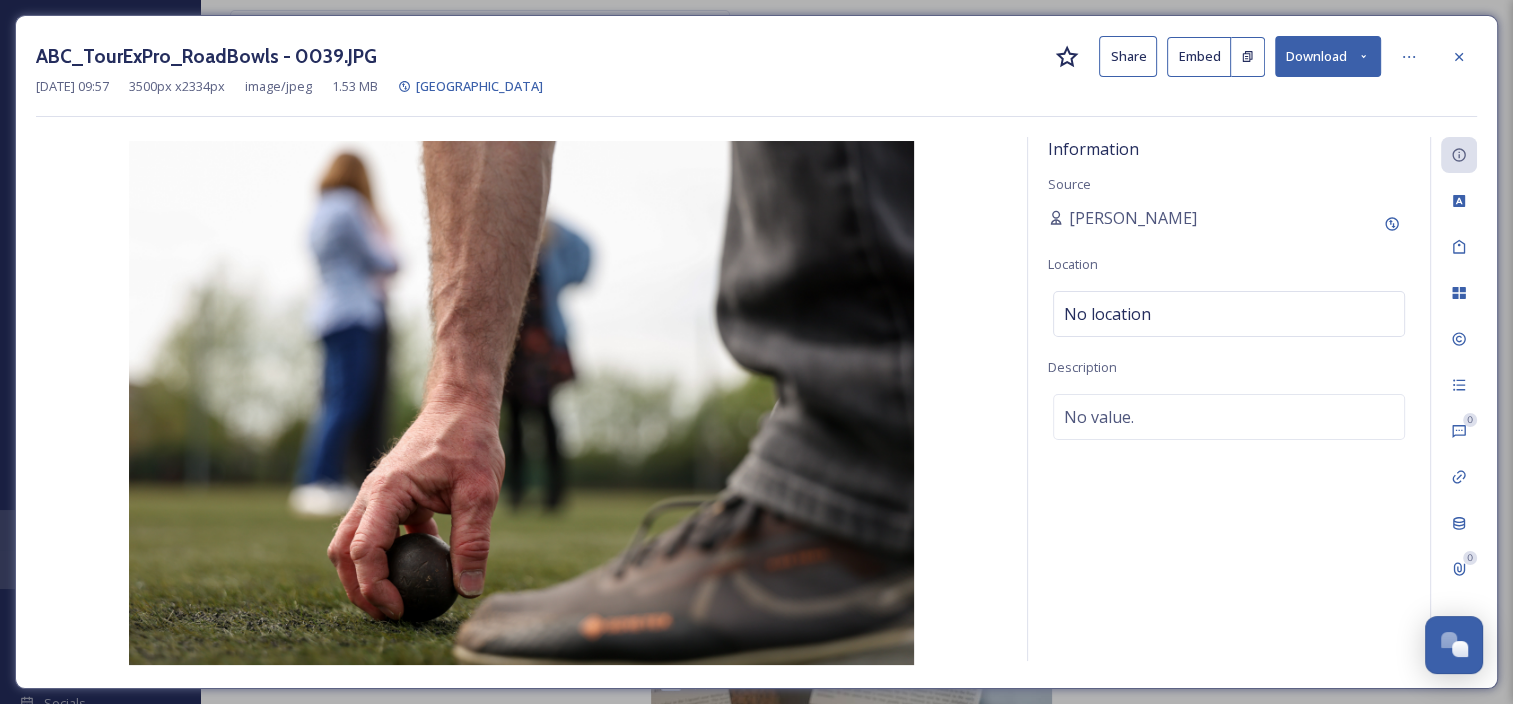 click on "Download" at bounding box center (1328, 56) 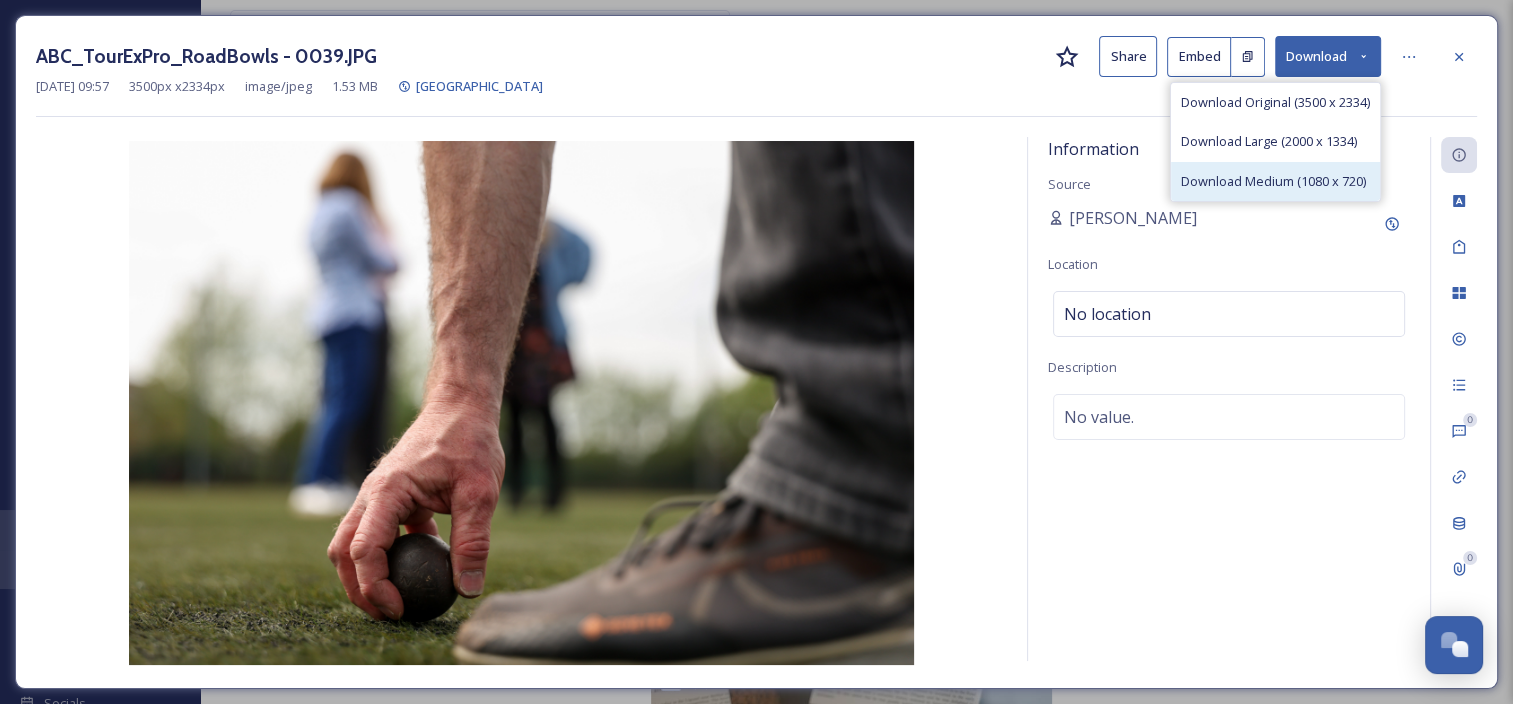click on "Download Medium (1080 x 720)" at bounding box center [1273, 181] 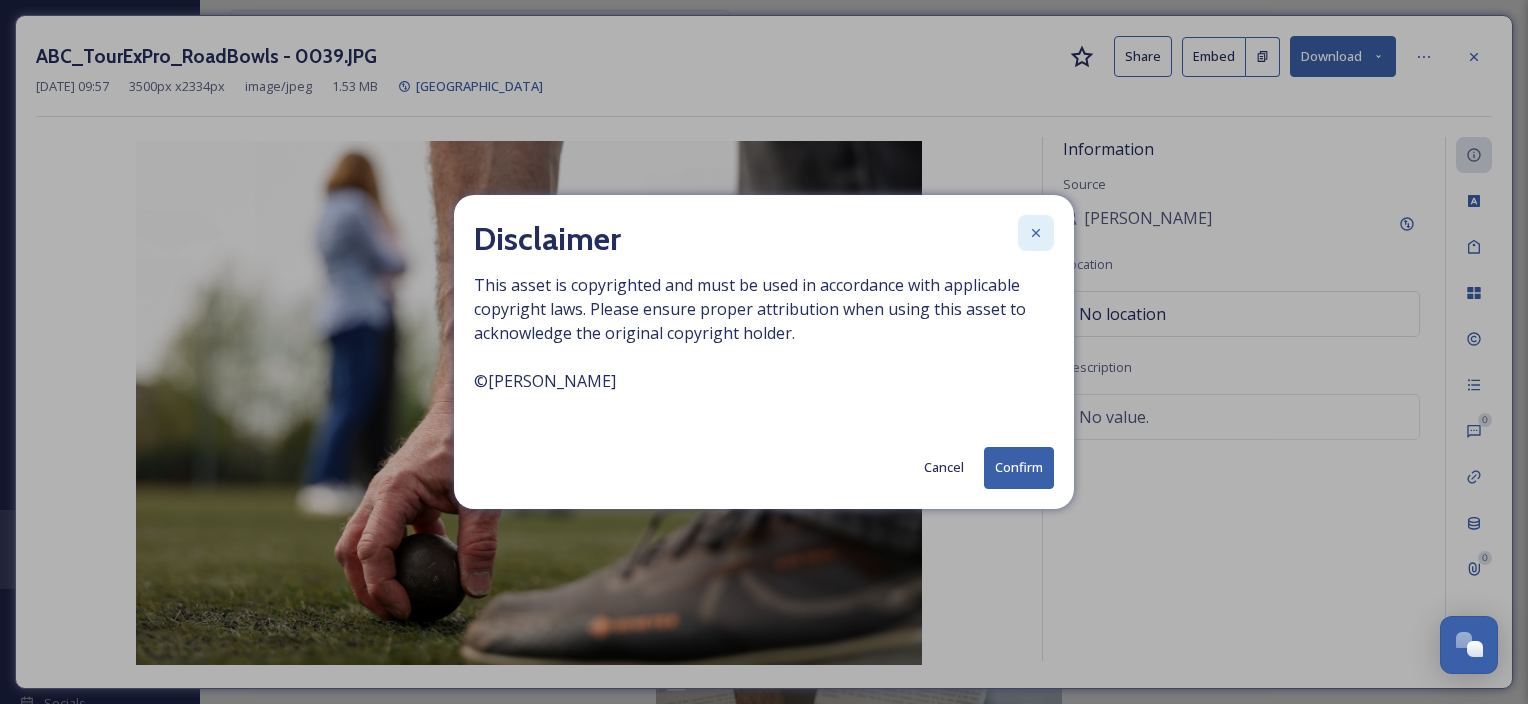 click 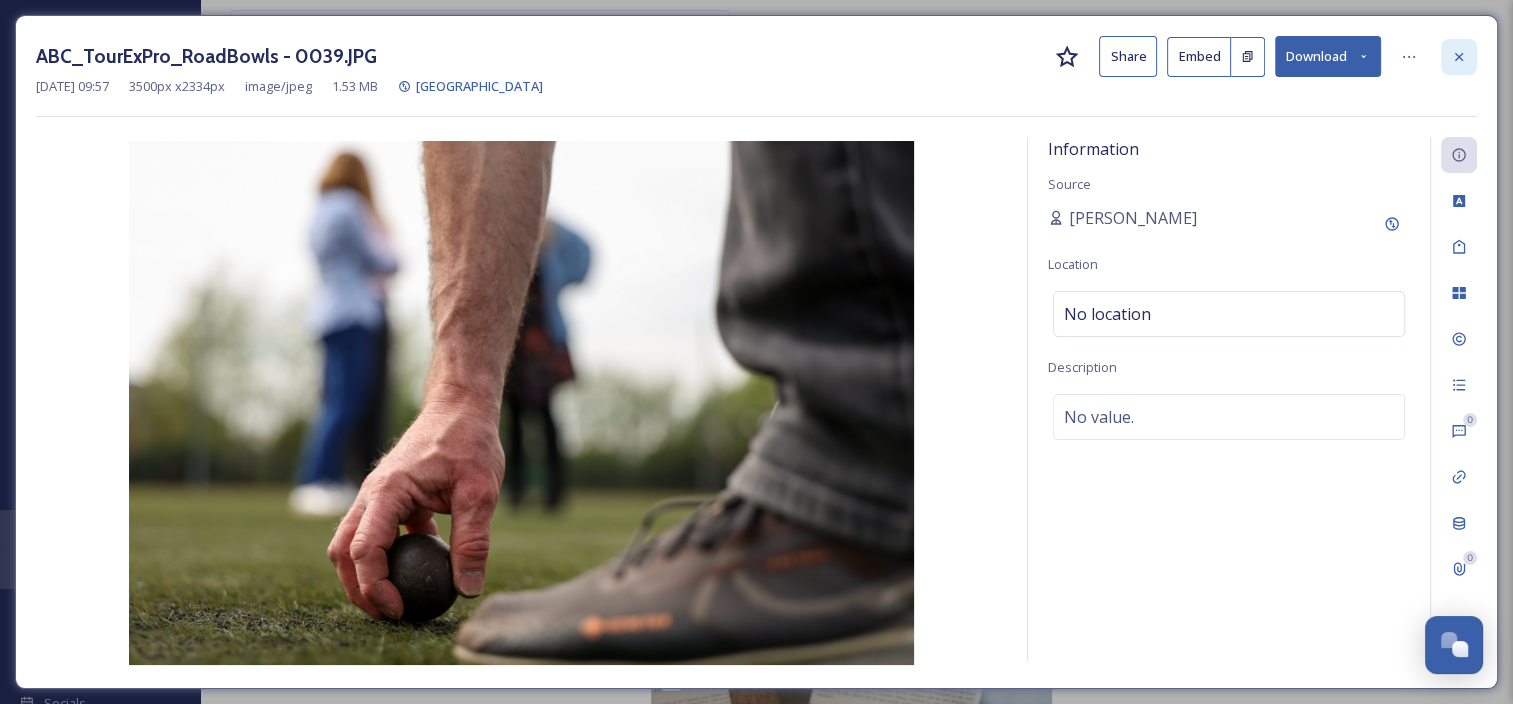 click 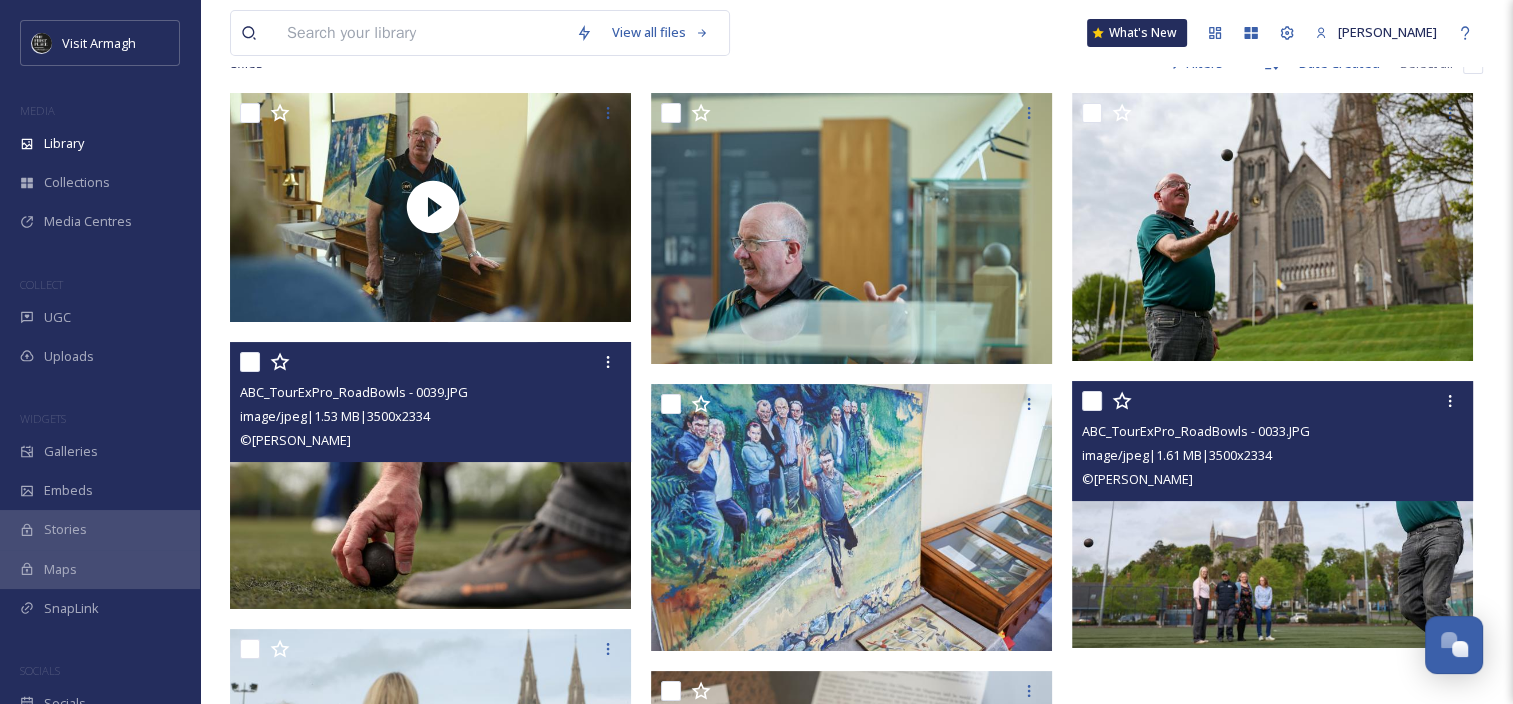 scroll, scrollTop: 182, scrollLeft: 0, axis: vertical 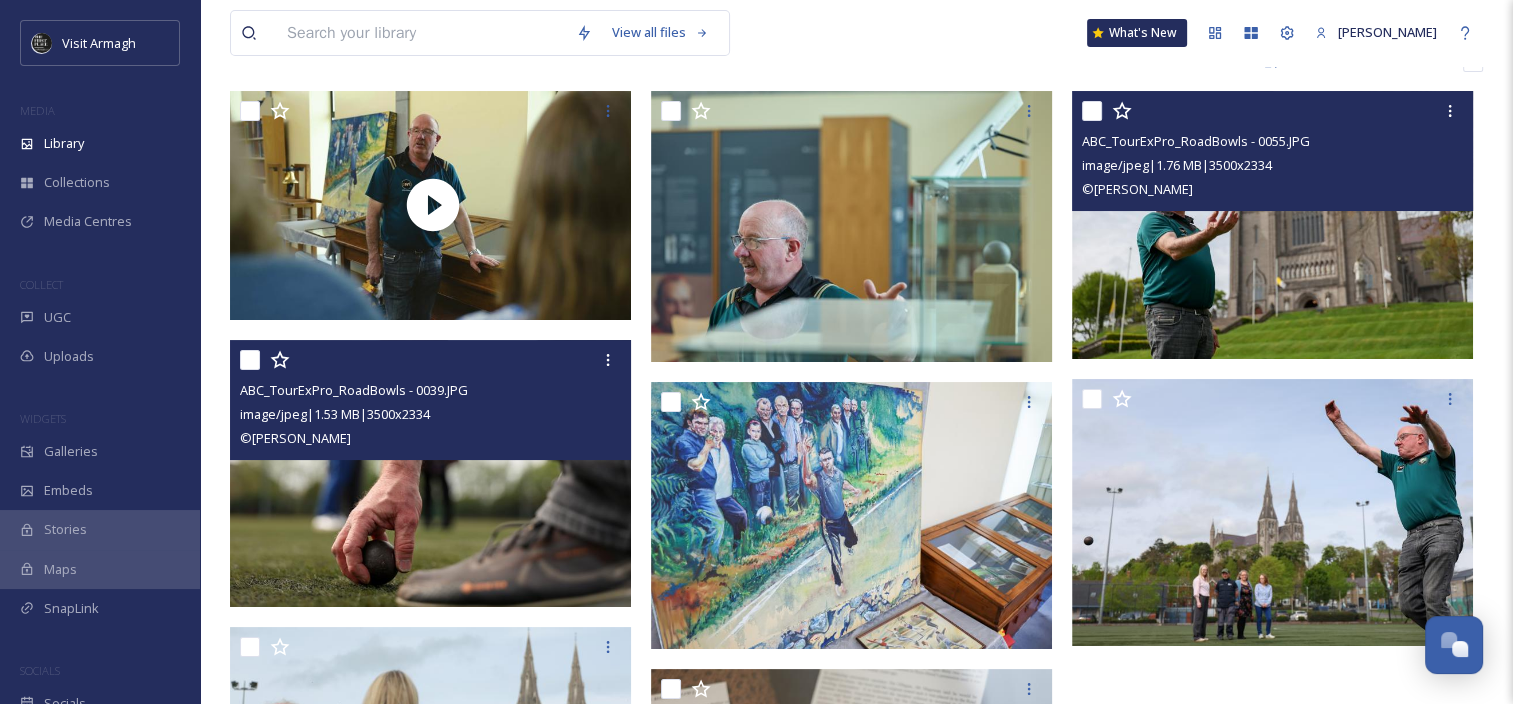 click at bounding box center (1272, 225) 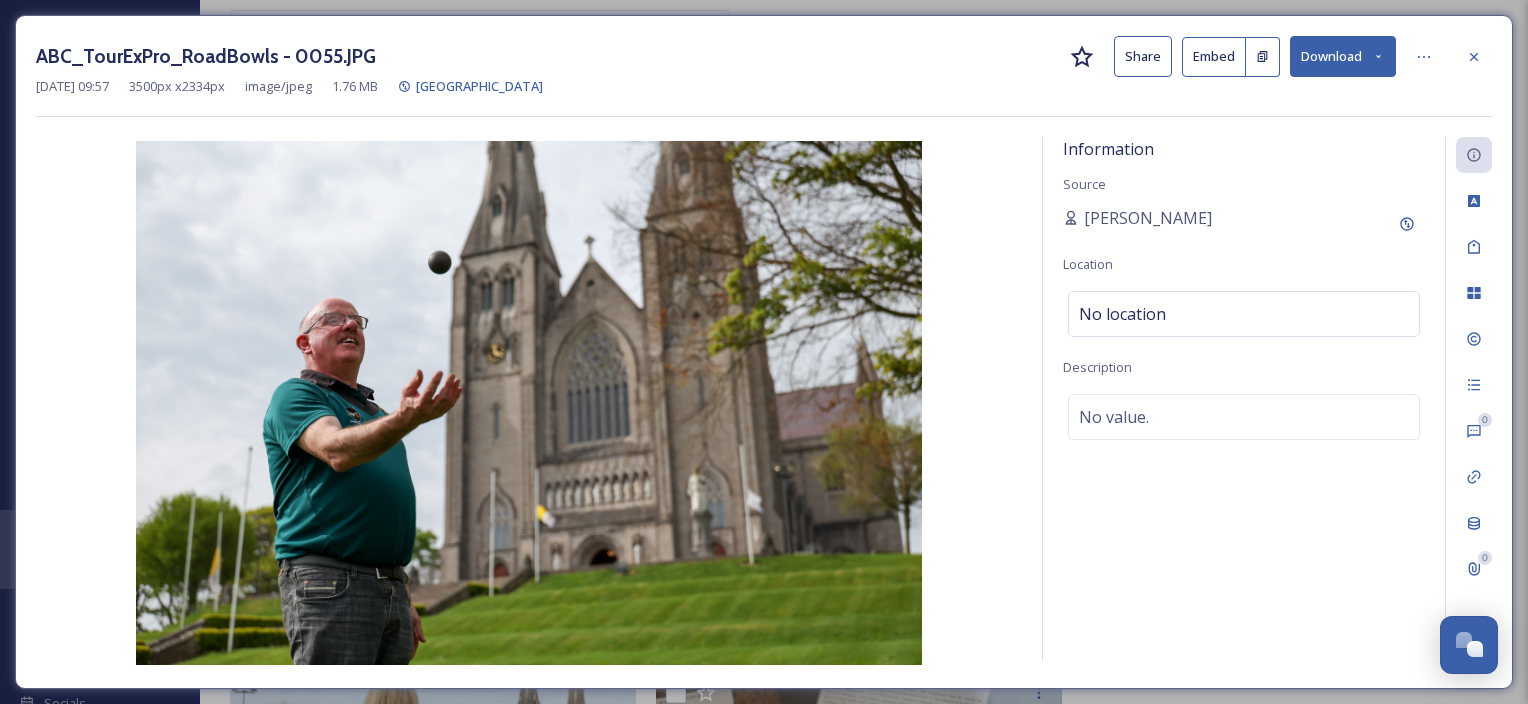 click on "Download" at bounding box center (1343, 56) 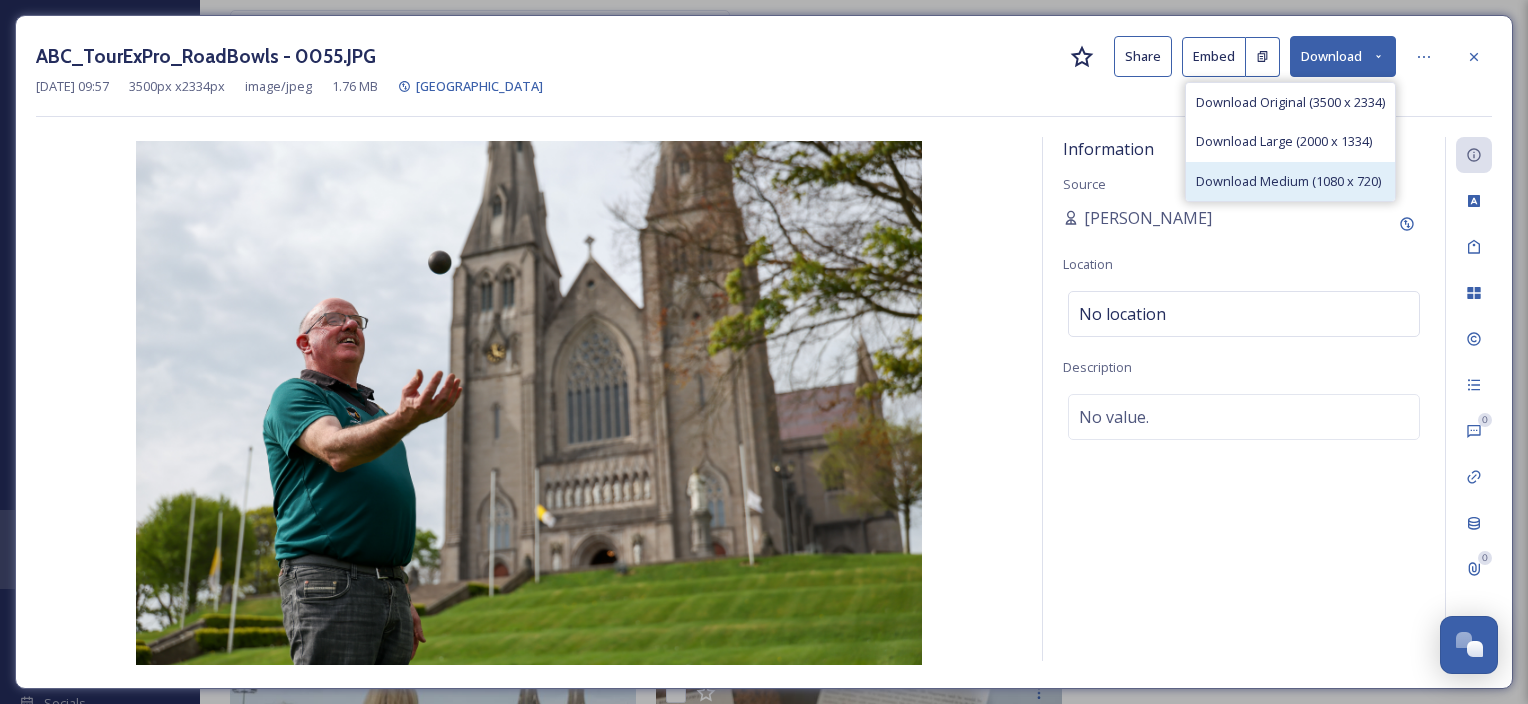 click on "Download Medium (1080 x 720)" at bounding box center (1288, 181) 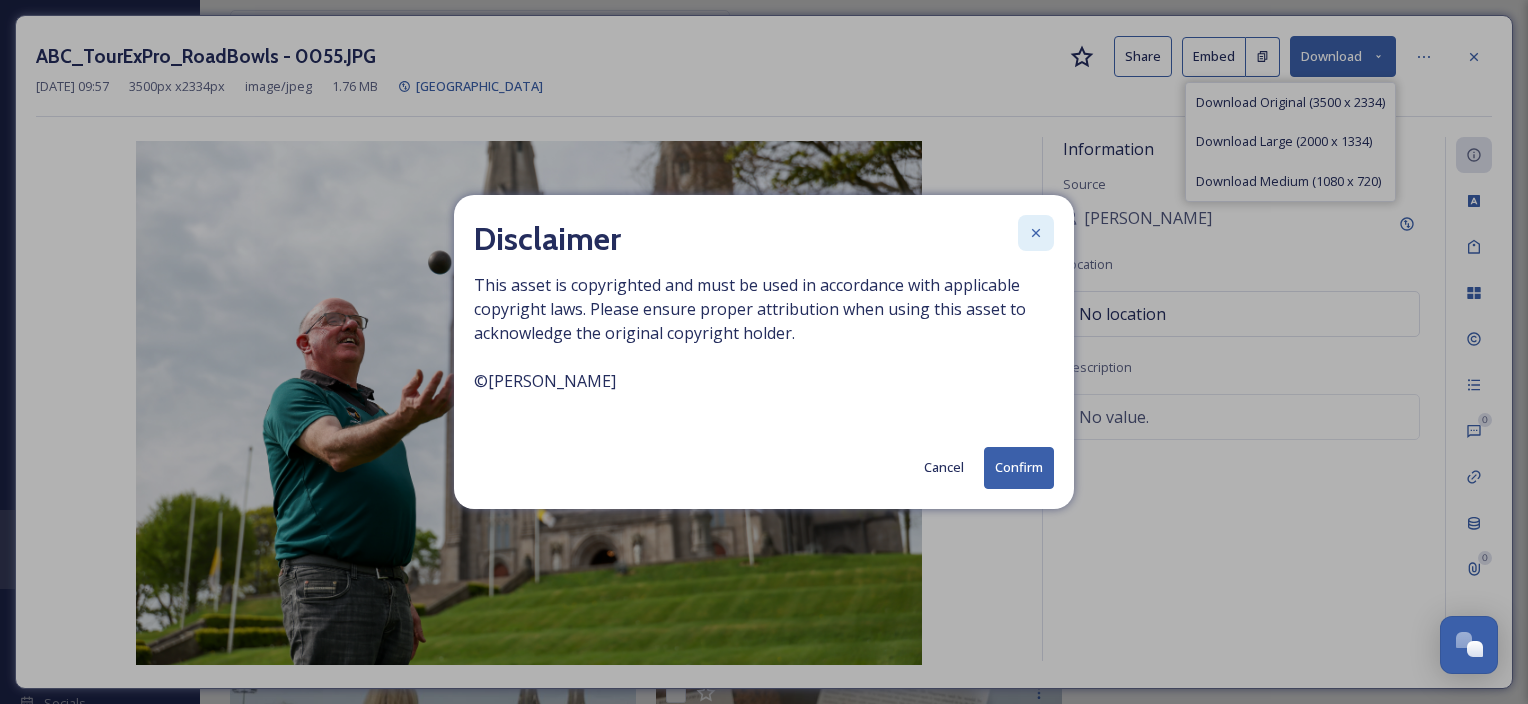 click 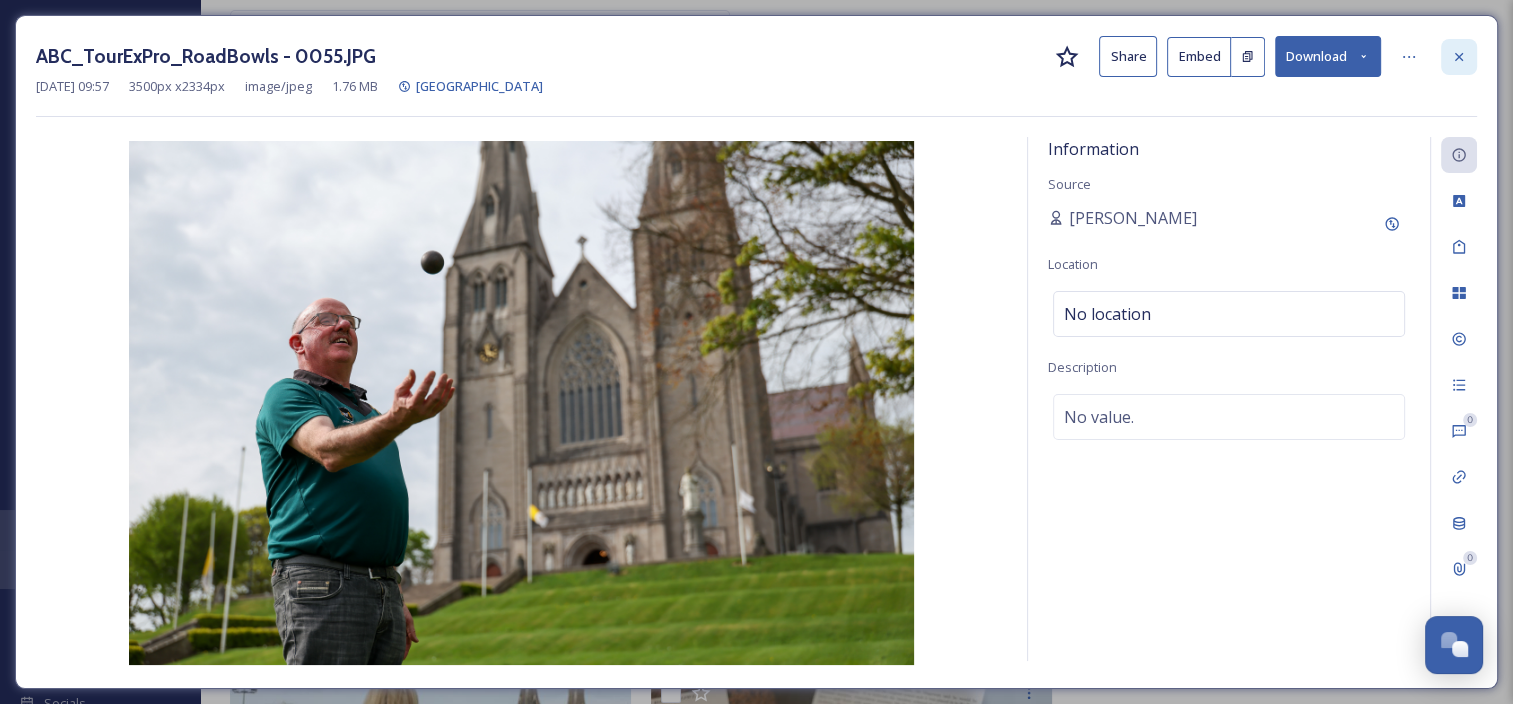 click 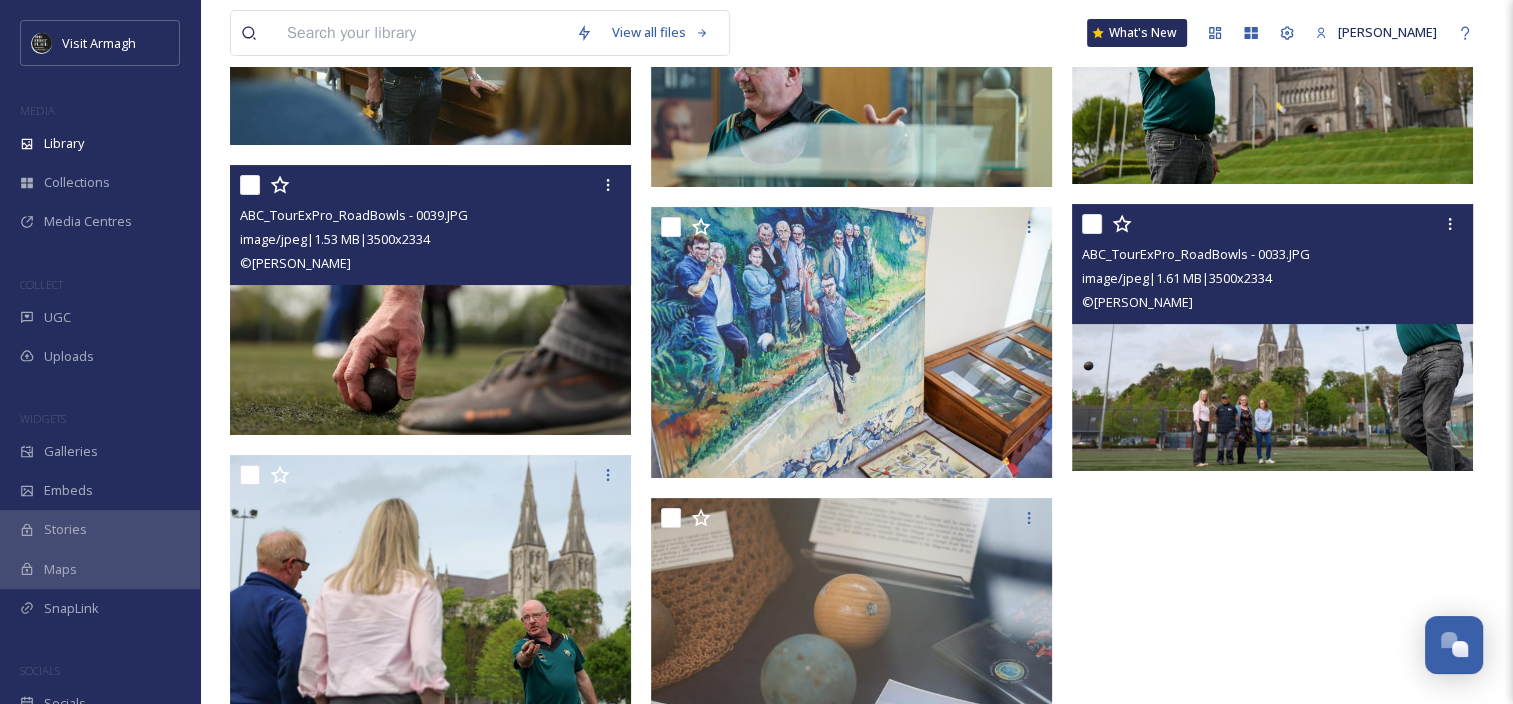 scroll, scrollTop: 358, scrollLeft: 0, axis: vertical 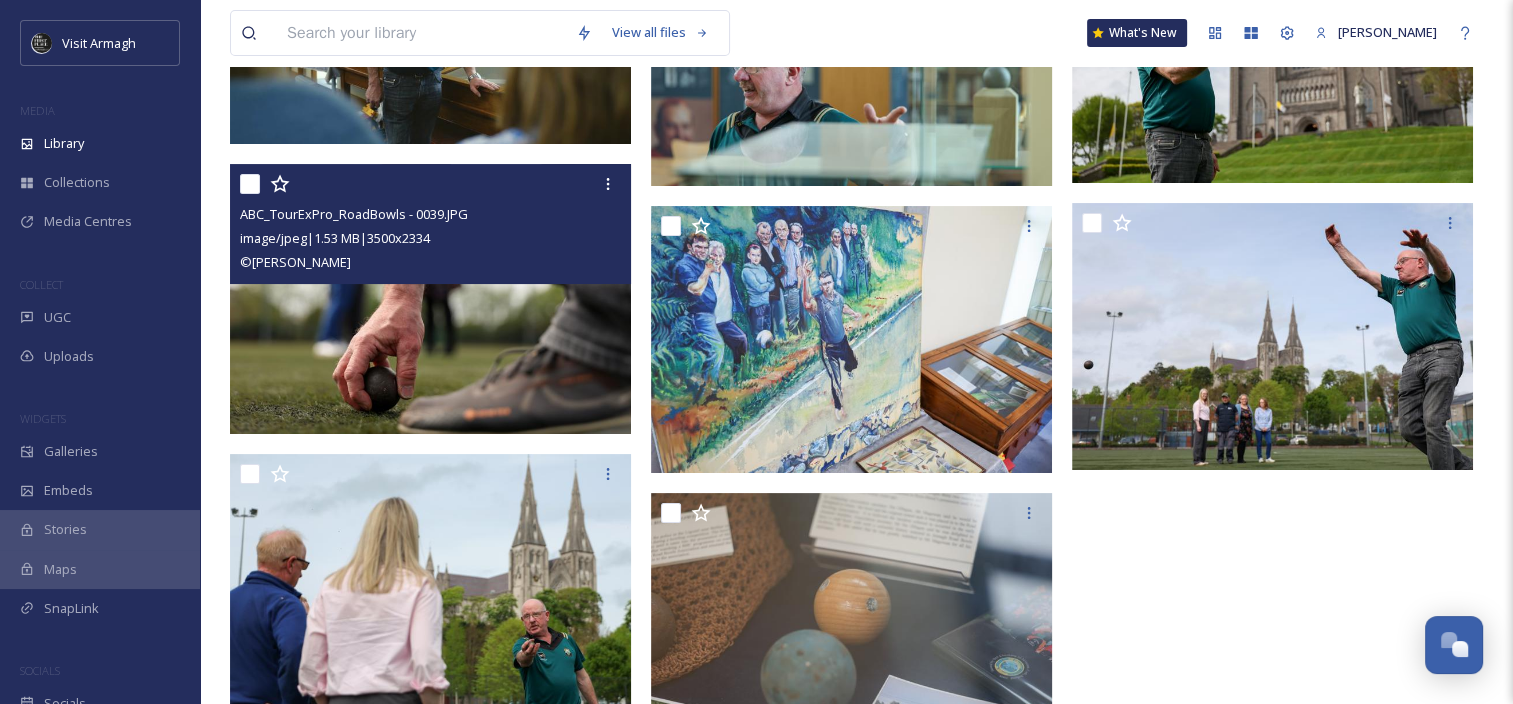 click at bounding box center [433, 299] 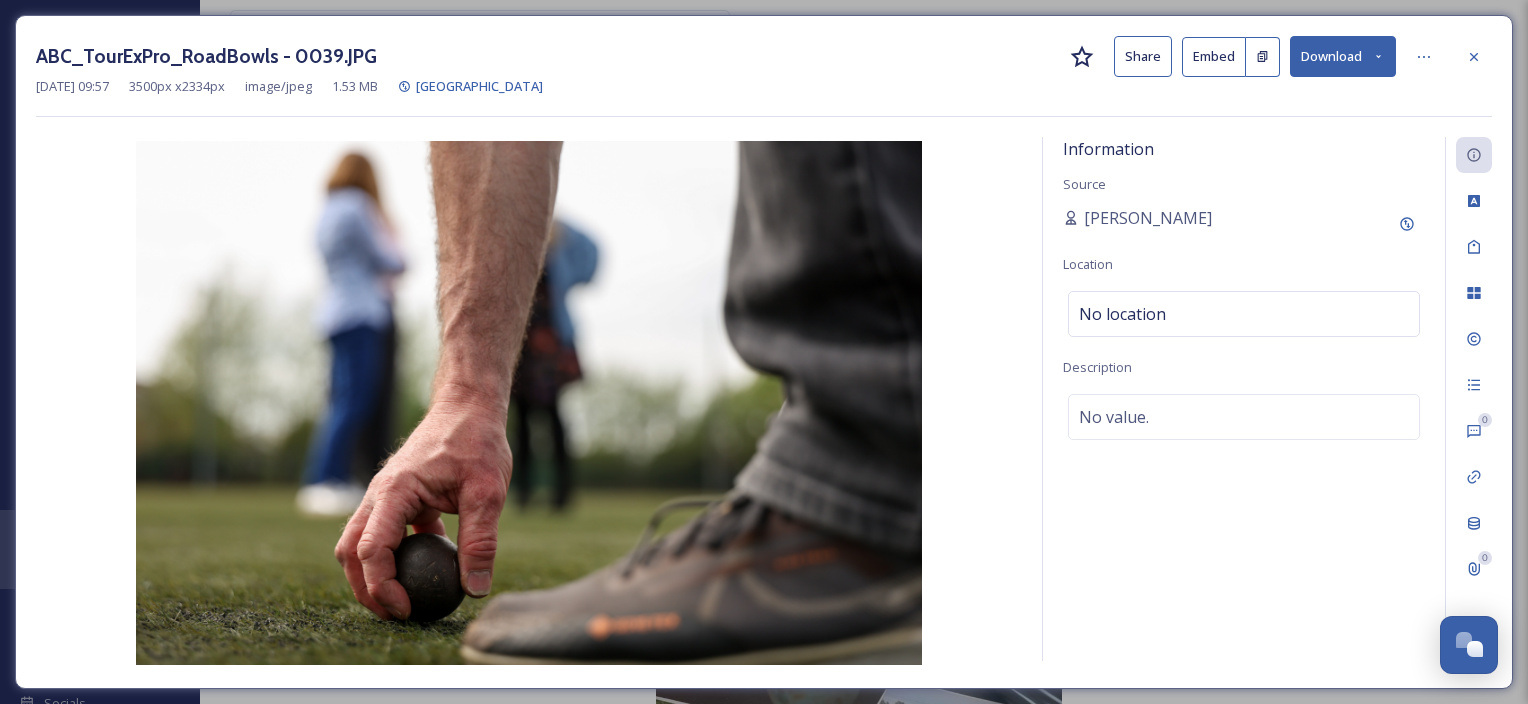 click on "Download" at bounding box center [1343, 56] 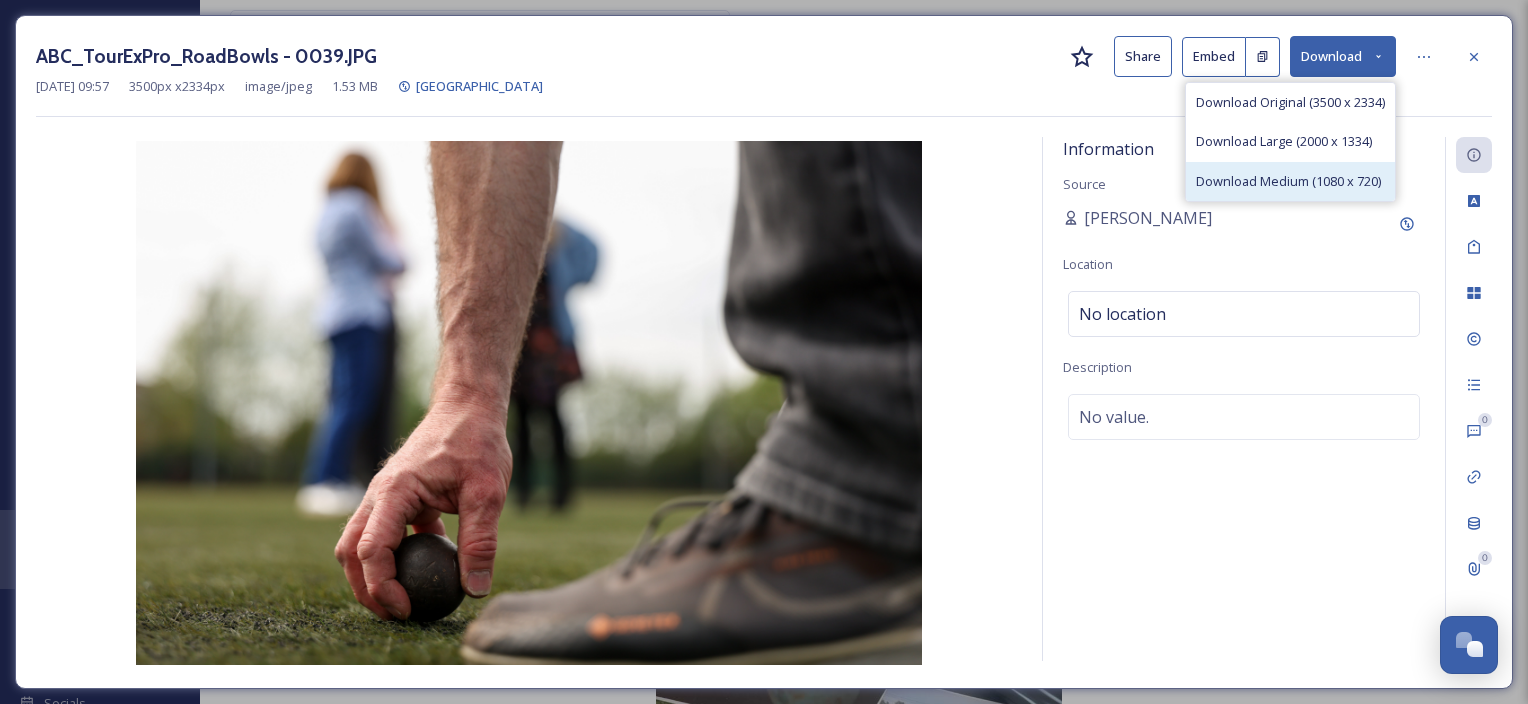 click on "Download Medium (1080 x 720)" at bounding box center [1288, 181] 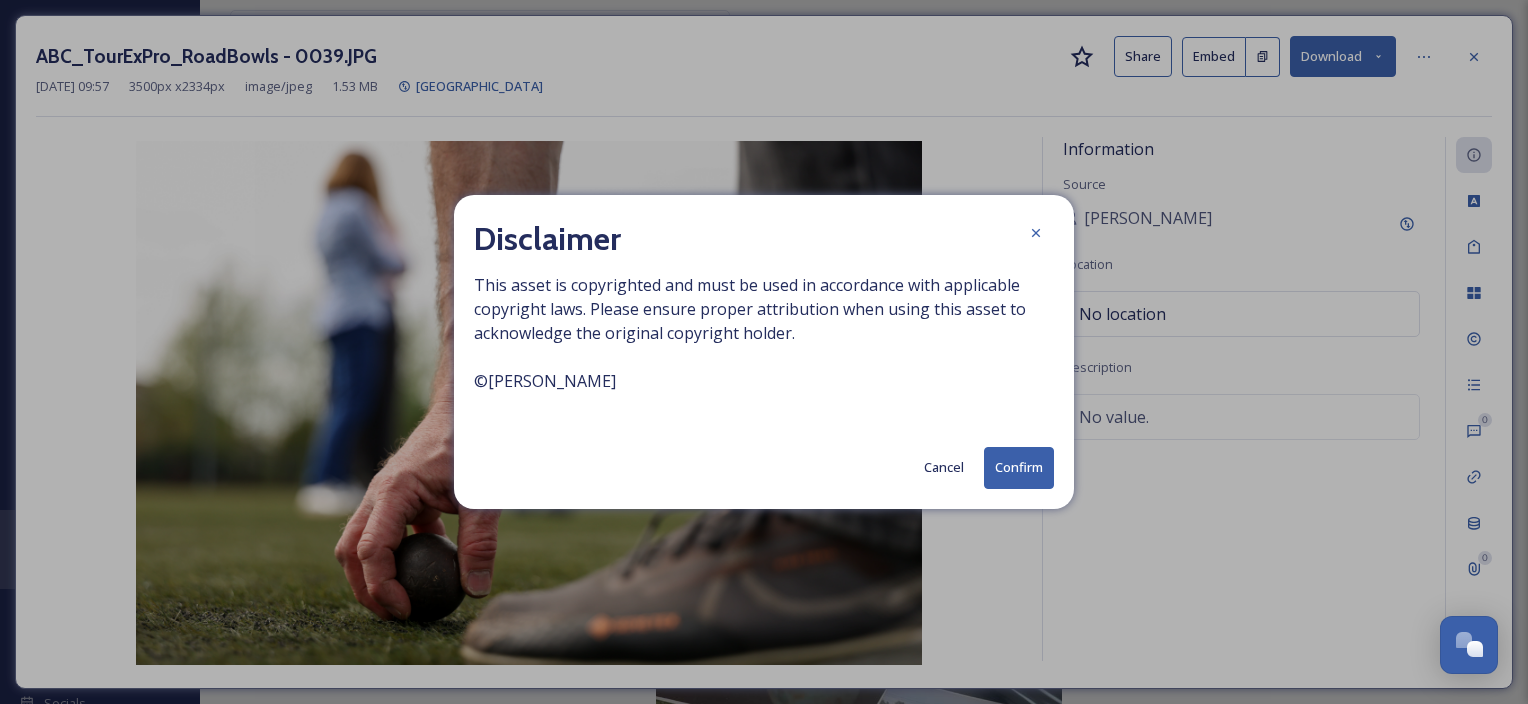 click on "Confirm" at bounding box center (1019, 467) 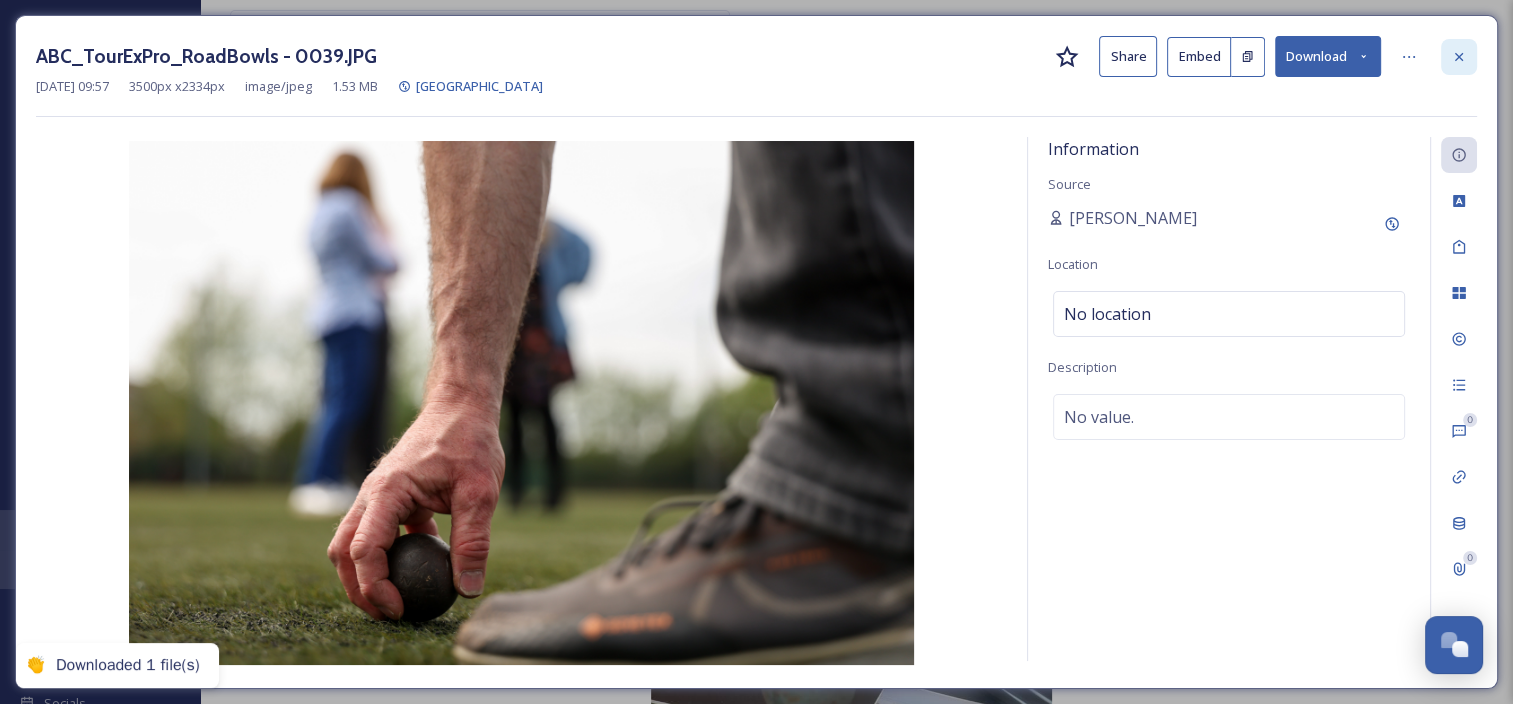 click 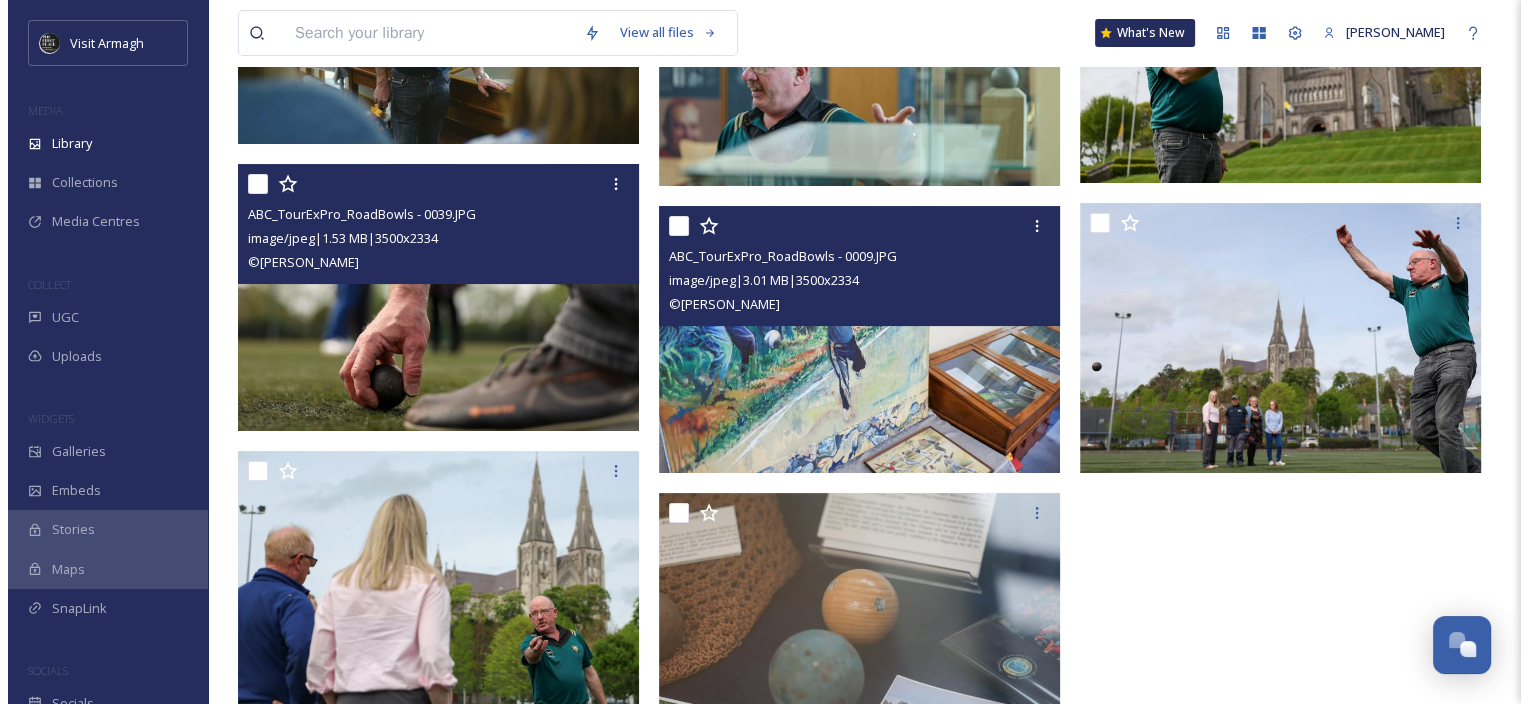 scroll, scrollTop: 0, scrollLeft: 0, axis: both 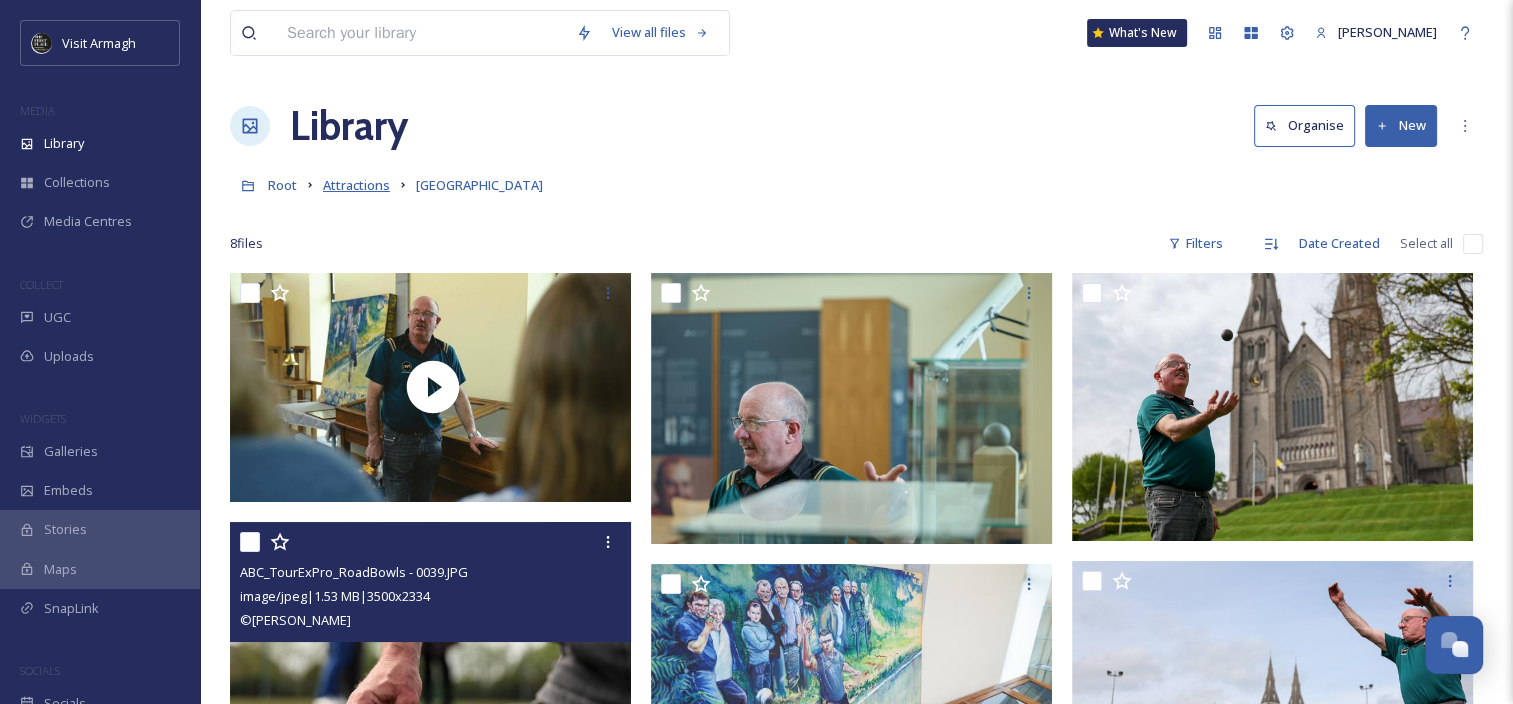 click on "Attractions" at bounding box center [356, 185] 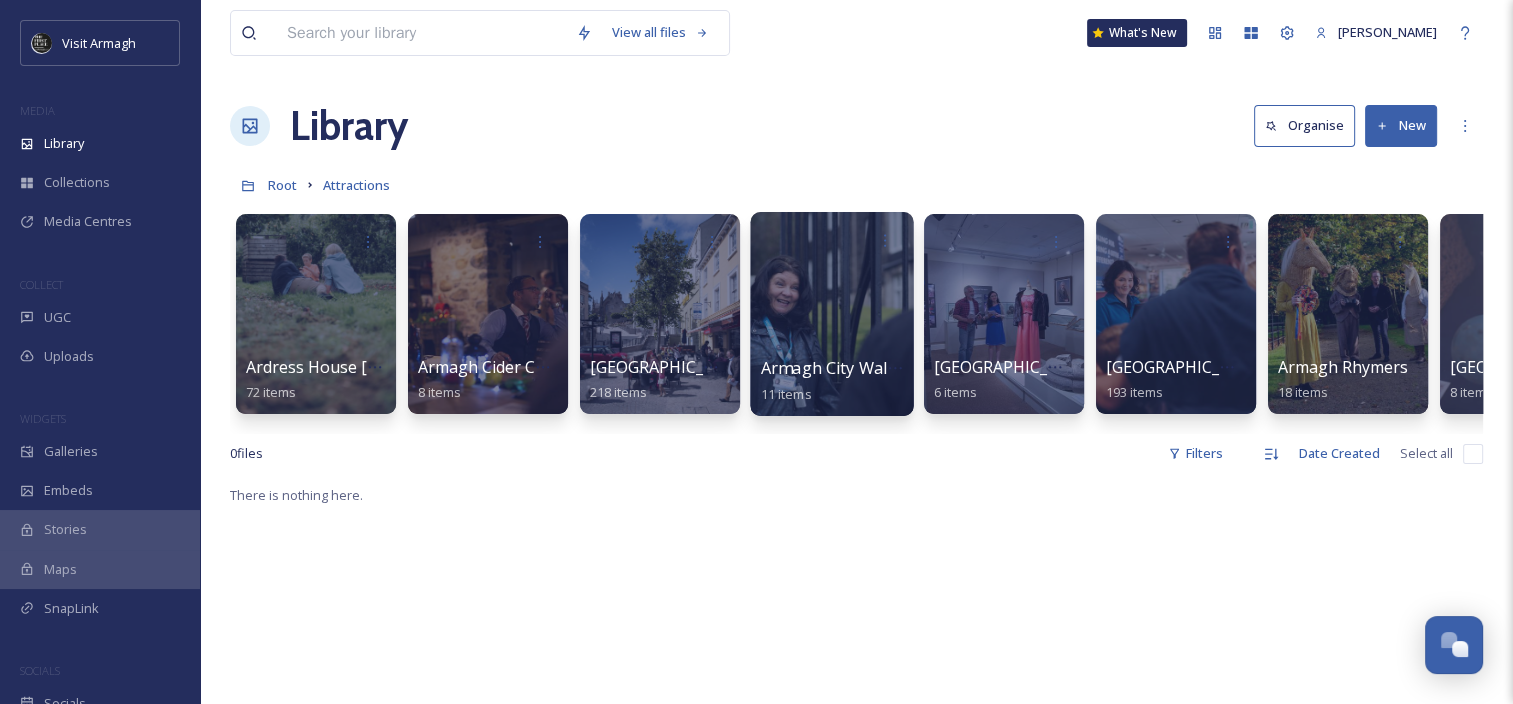 click at bounding box center [831, 314] 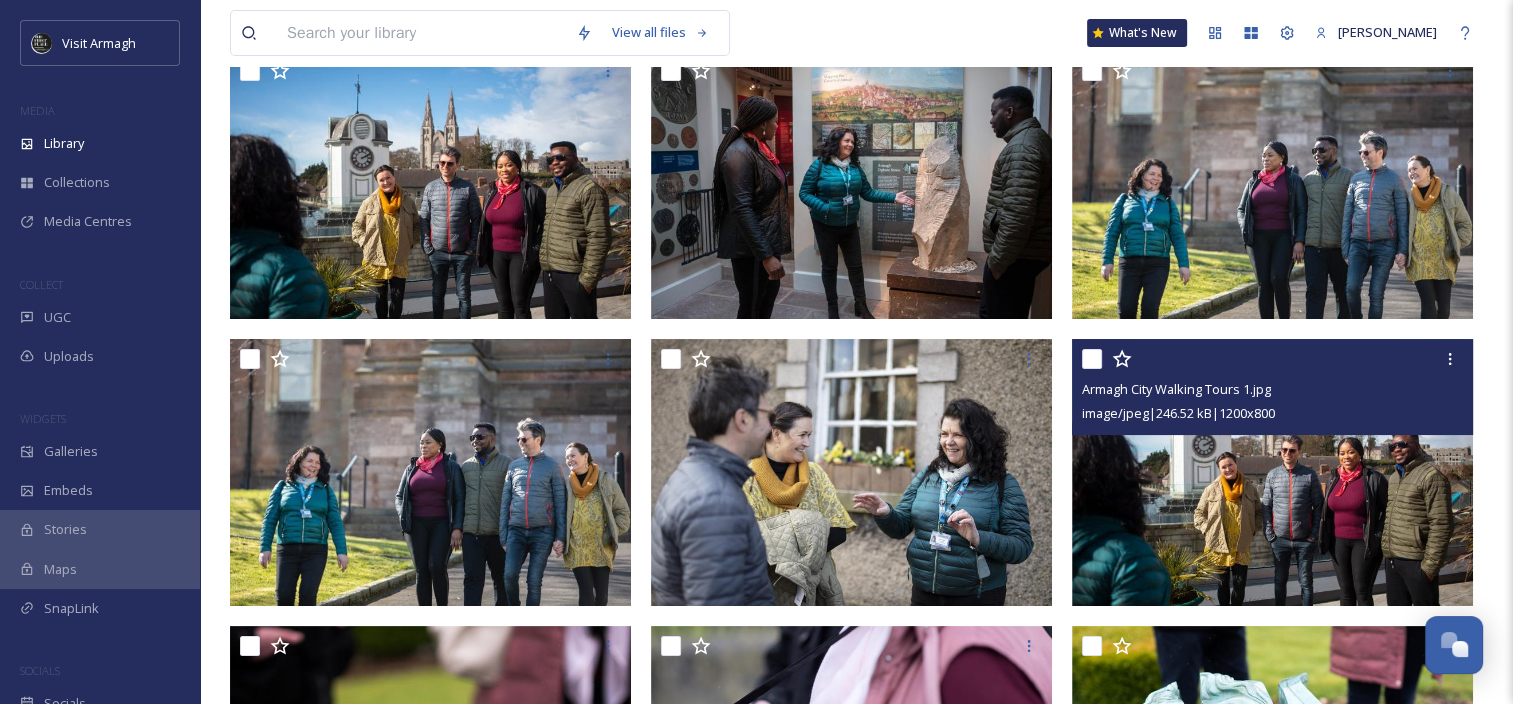 scroll, scrollTop: 151, scrollLeft: 0, axis: vertical 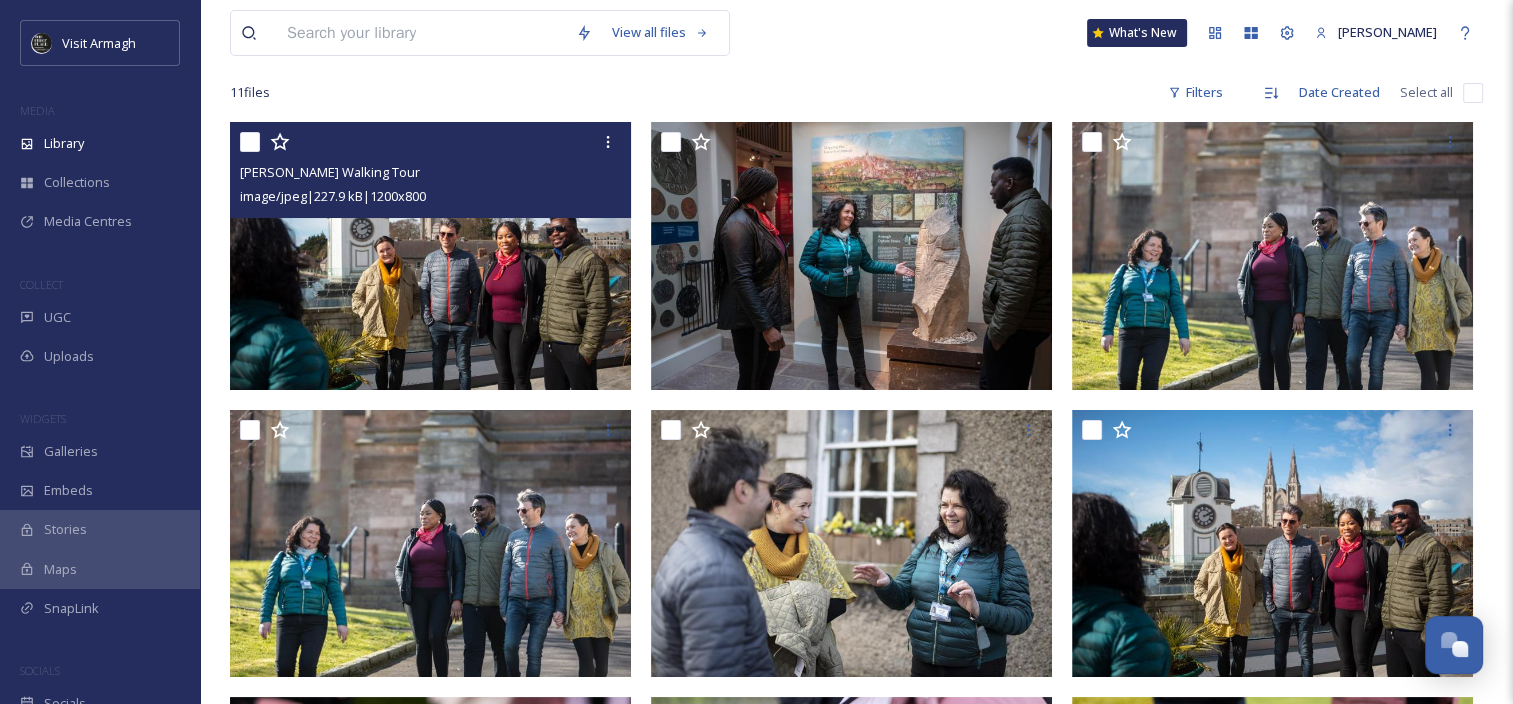 click at bounding box center (430, 256) 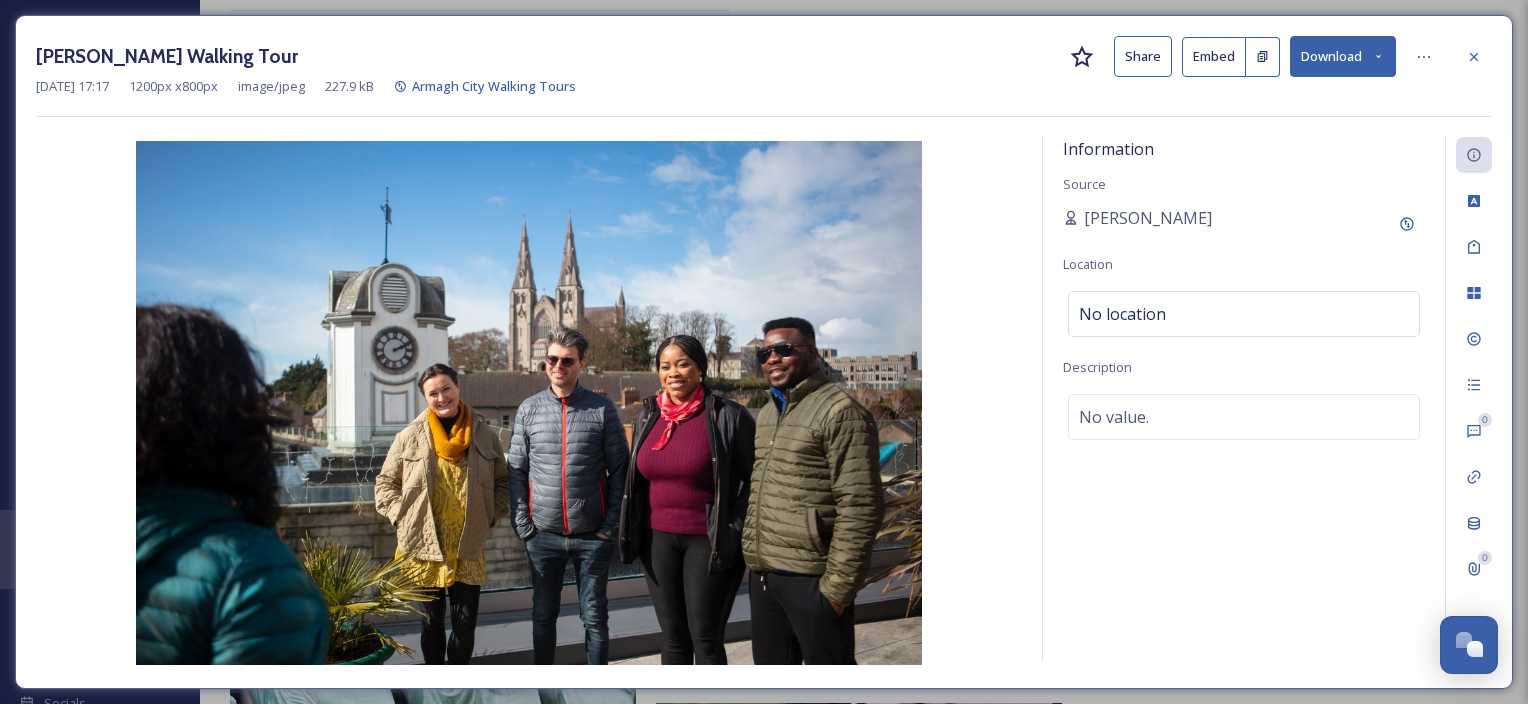 click on "Download" at bounding box center (1343, 56) 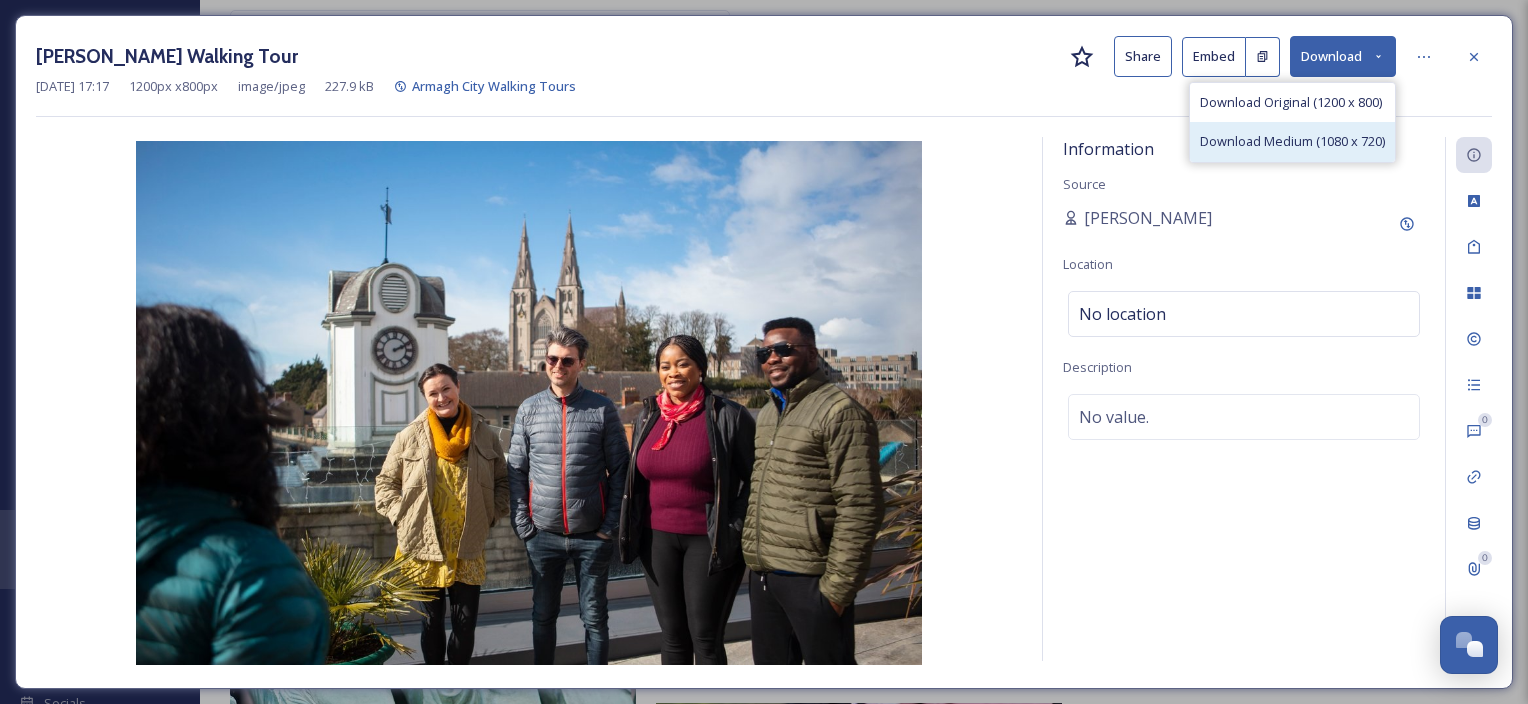 click on "Download Medium (1080 x 720)" at bounding box center (1292, 141) 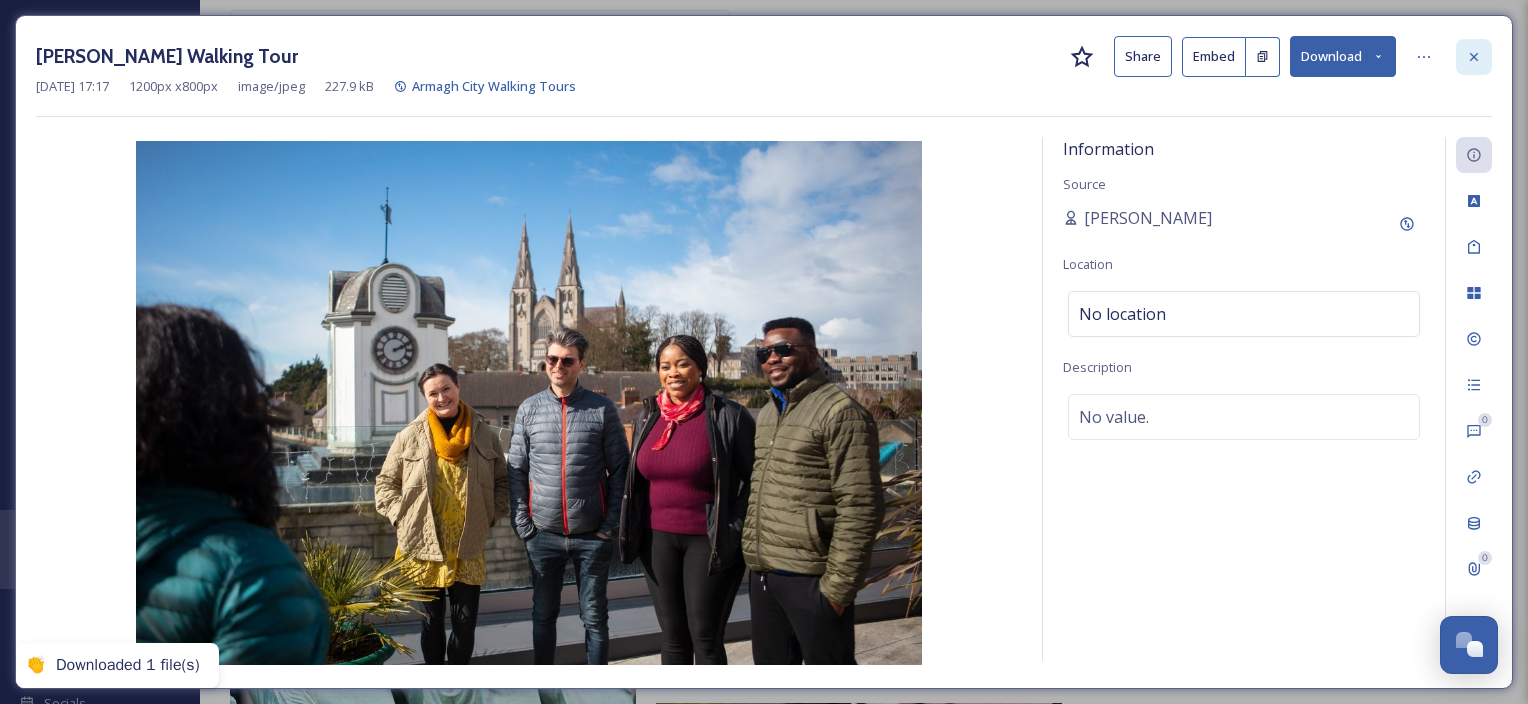 click 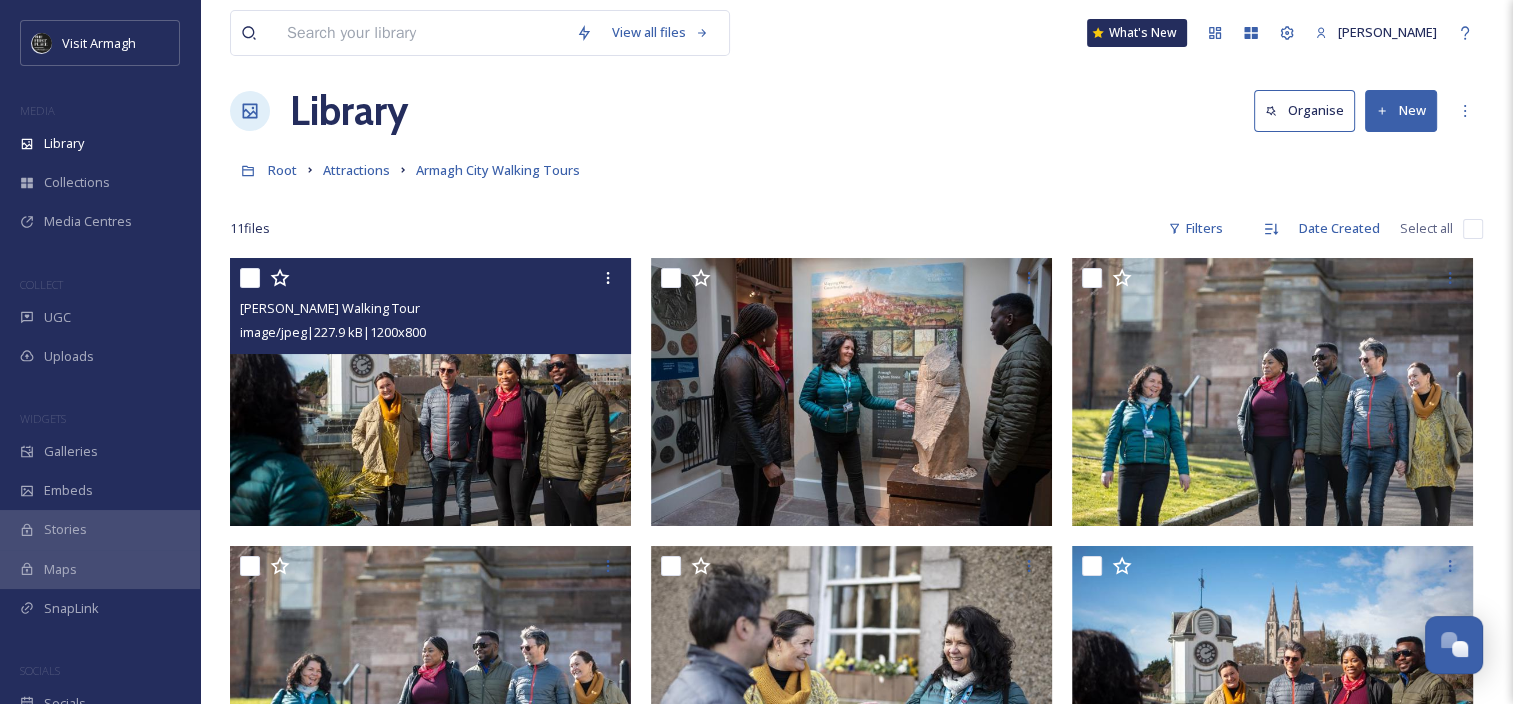 scroll, scrollTop: 0, scrollLeft: 0, axis: both 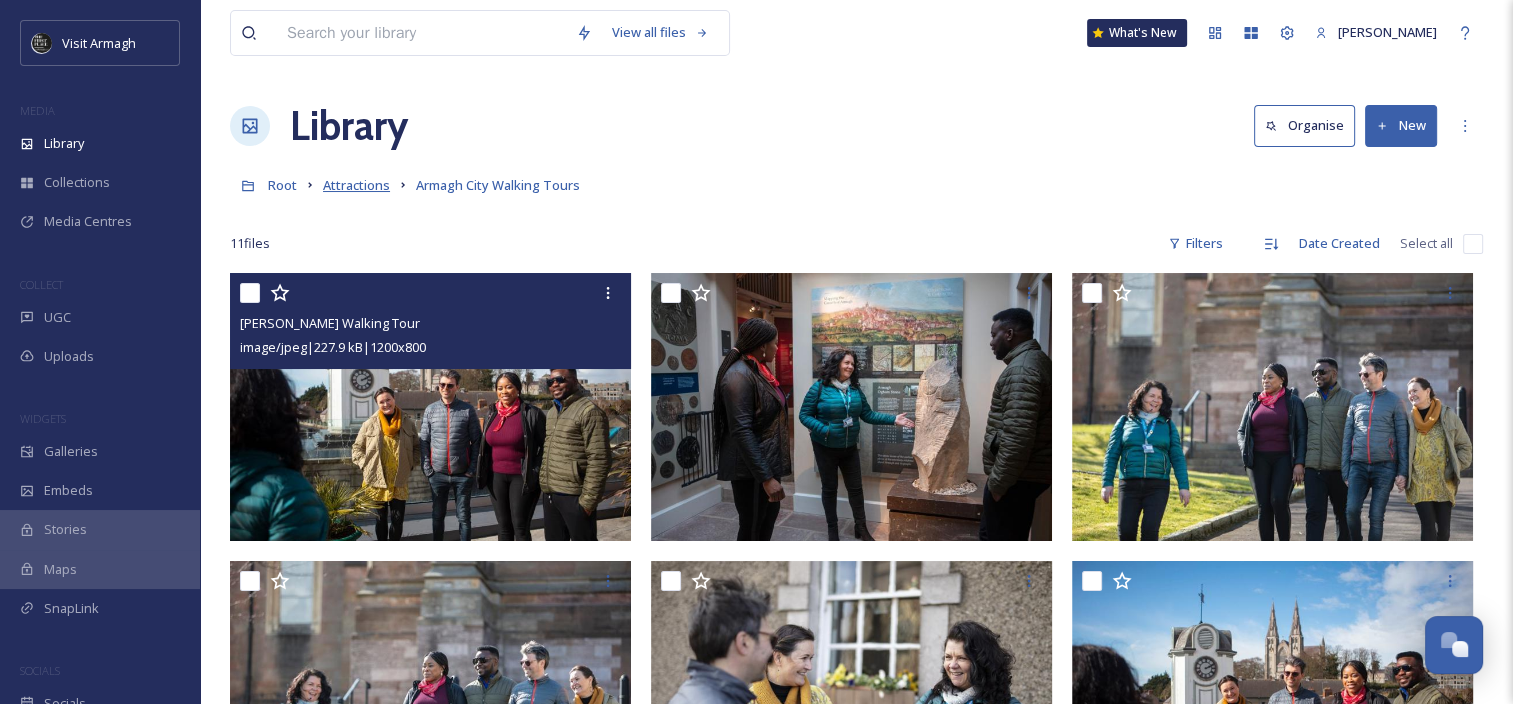 click on "Attractions" at bounding box center [356, 185] 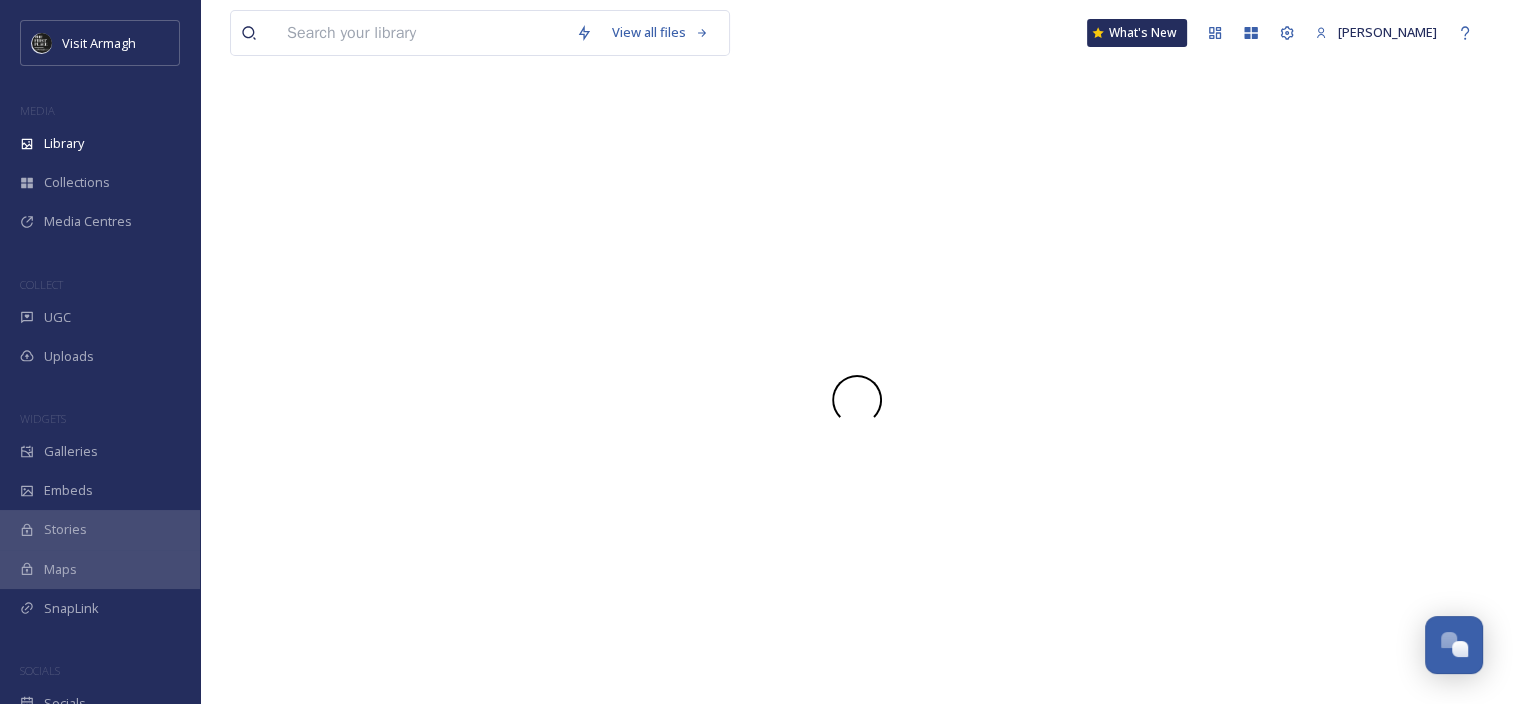 scroll, scrollTop: 0, scrollLeft: 0, axis: both 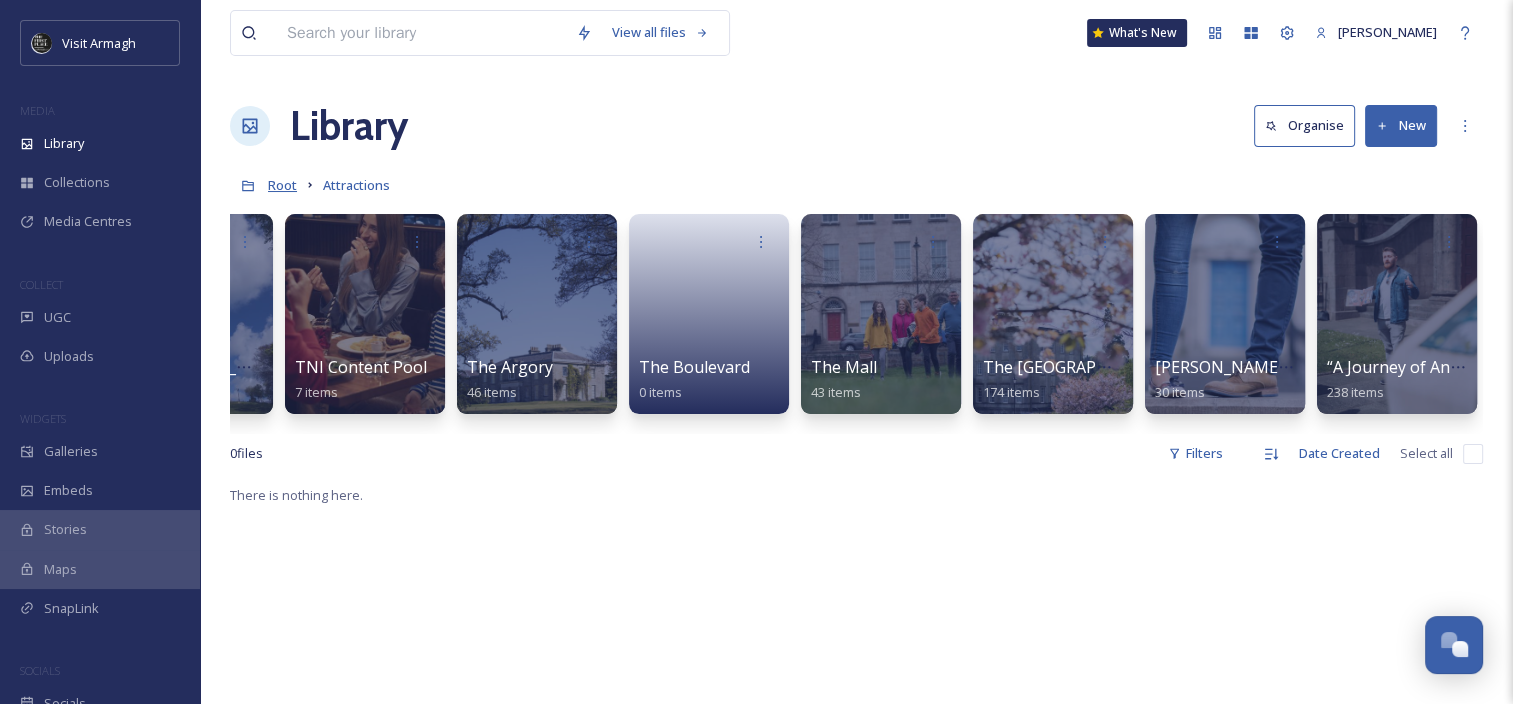 click on "Root" at bounding box center [282, 185] 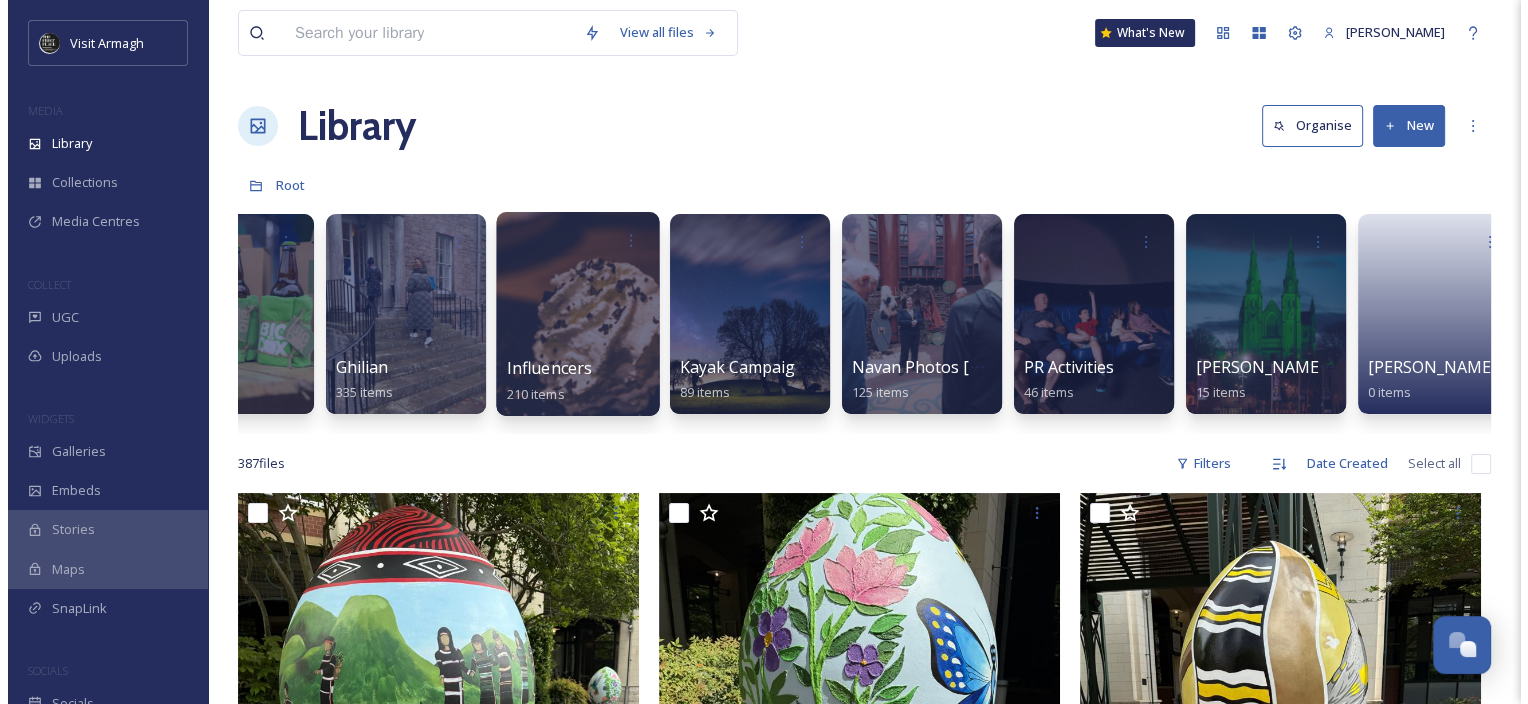 scroll, scrollTop: 0, scrollLeft: 1296, axis: horizontal 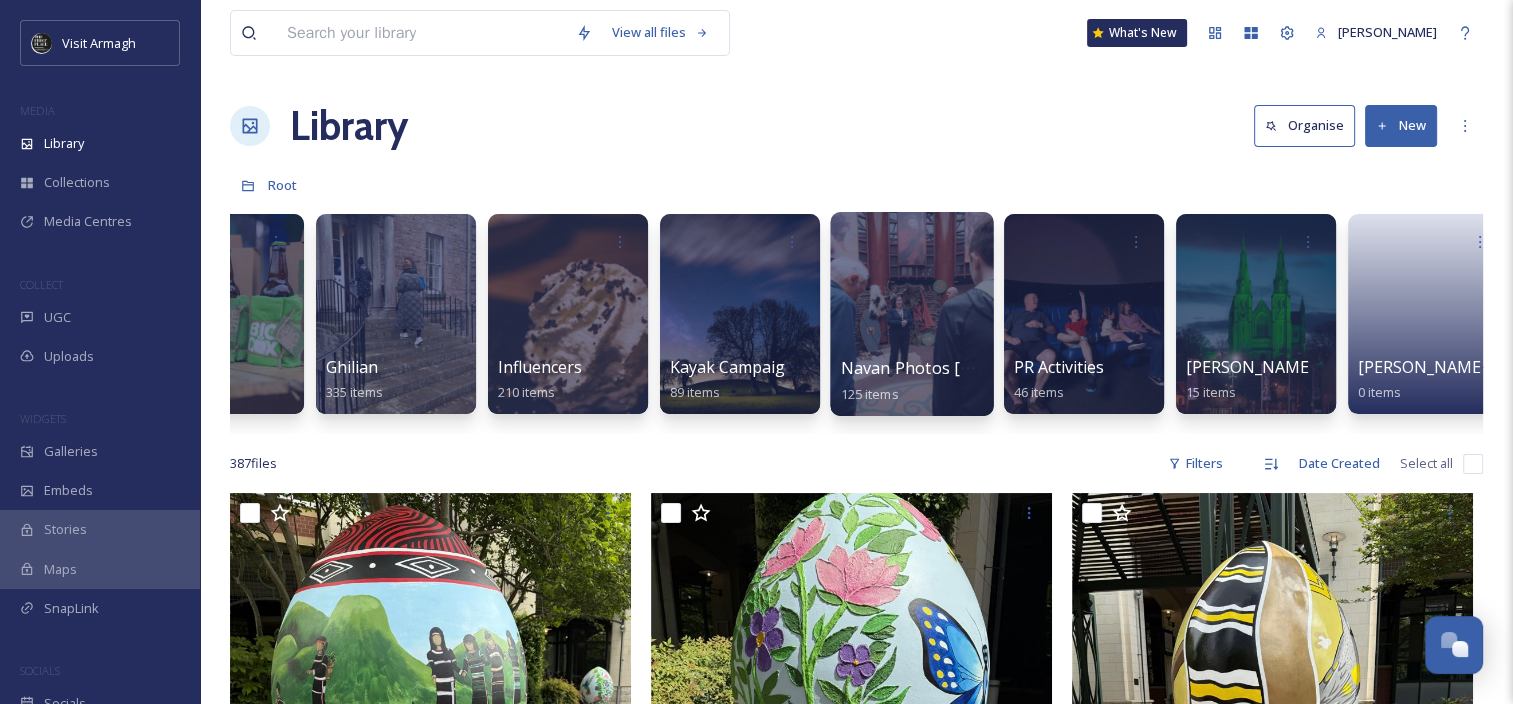 click at bounding box center [911, 314] 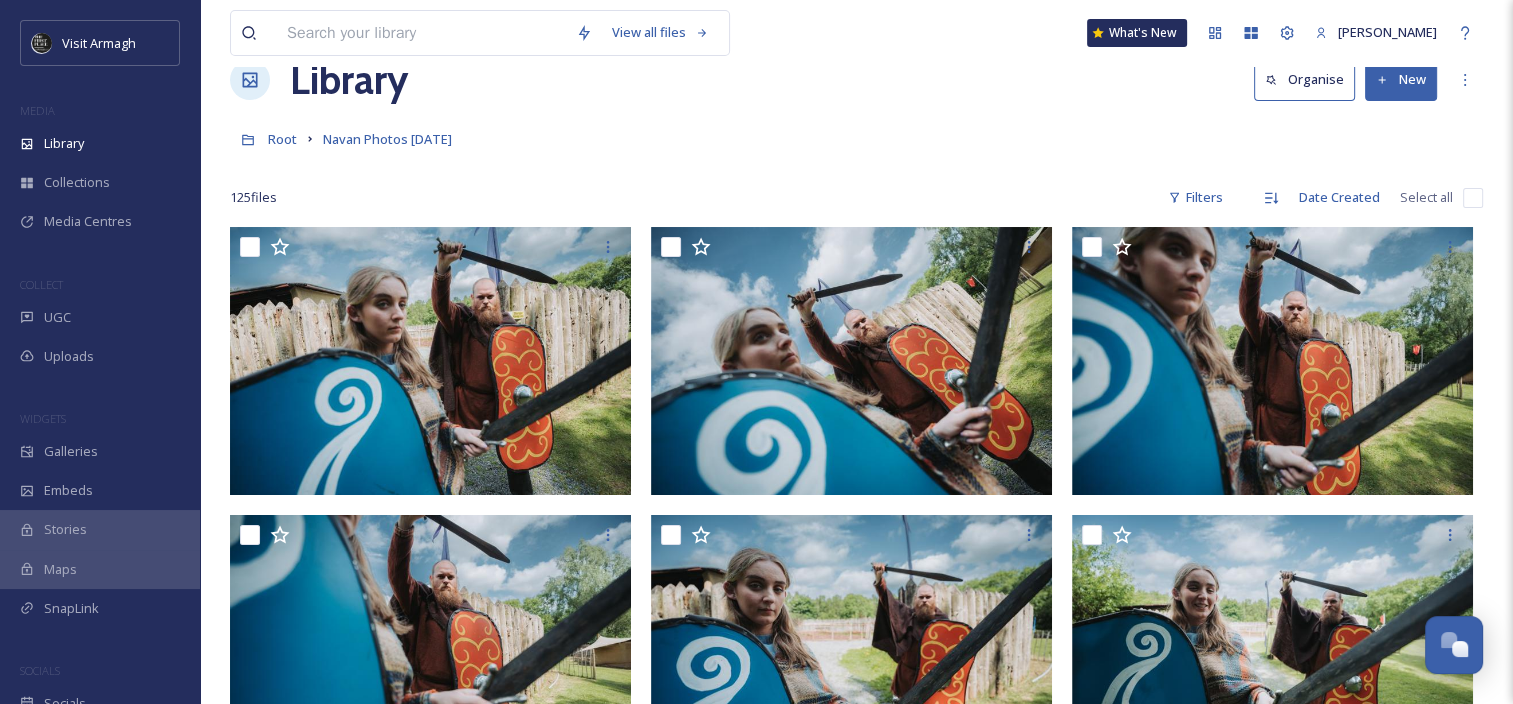 scroll, scrollTop: 0, scrollLeft: 0, axis: both 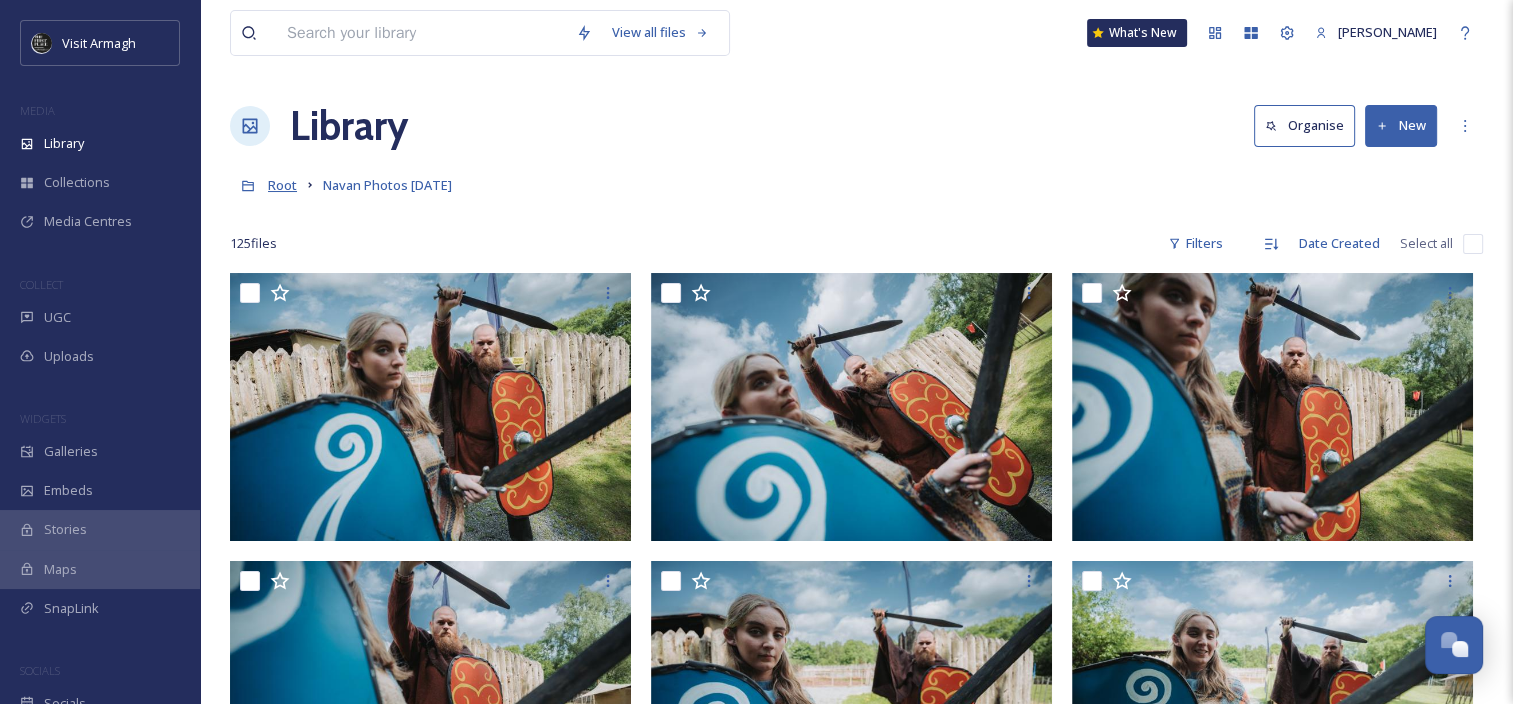 click on "Root" at bounding box center [282, 185] 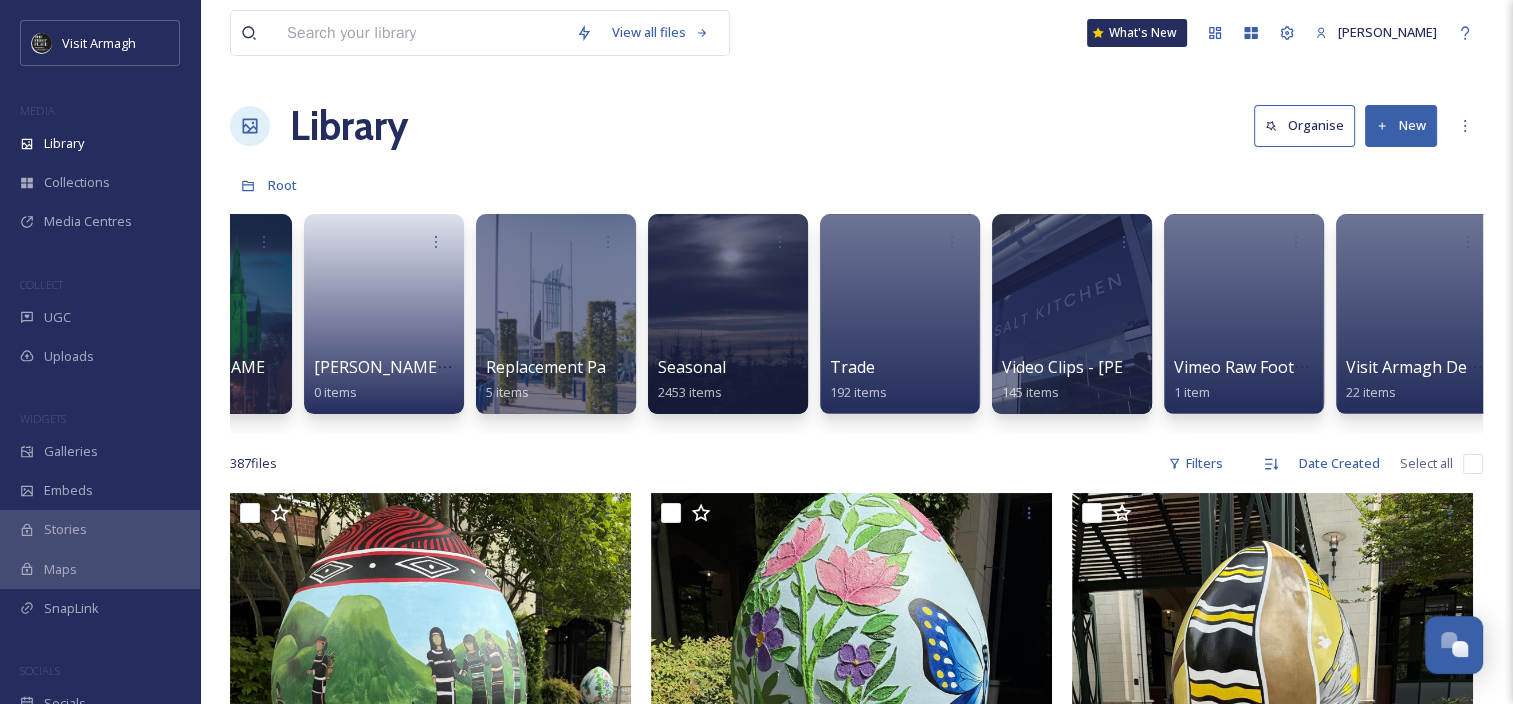 scroll, scrollTop: 0, scrollLeft: 2359, axis: horizontal 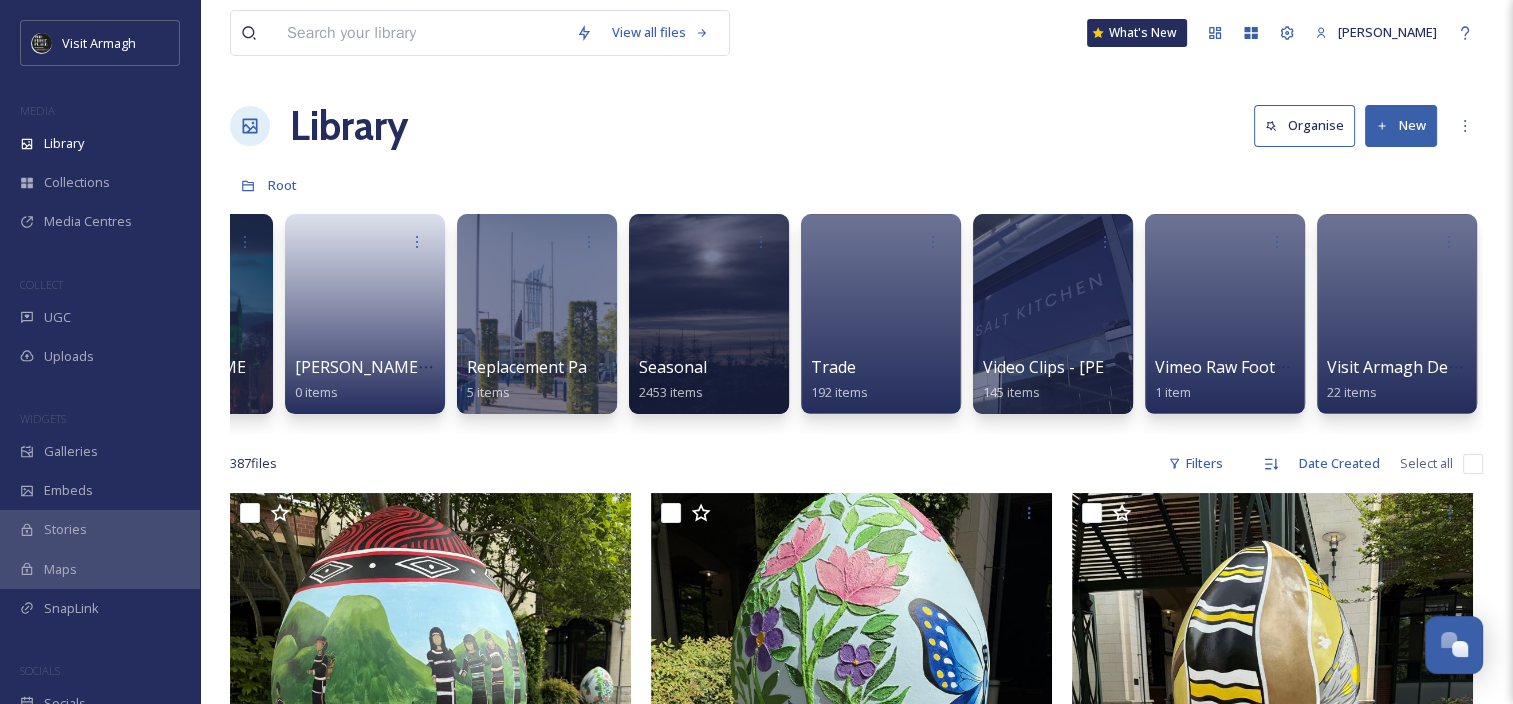 click at bounding box center (421, 33) 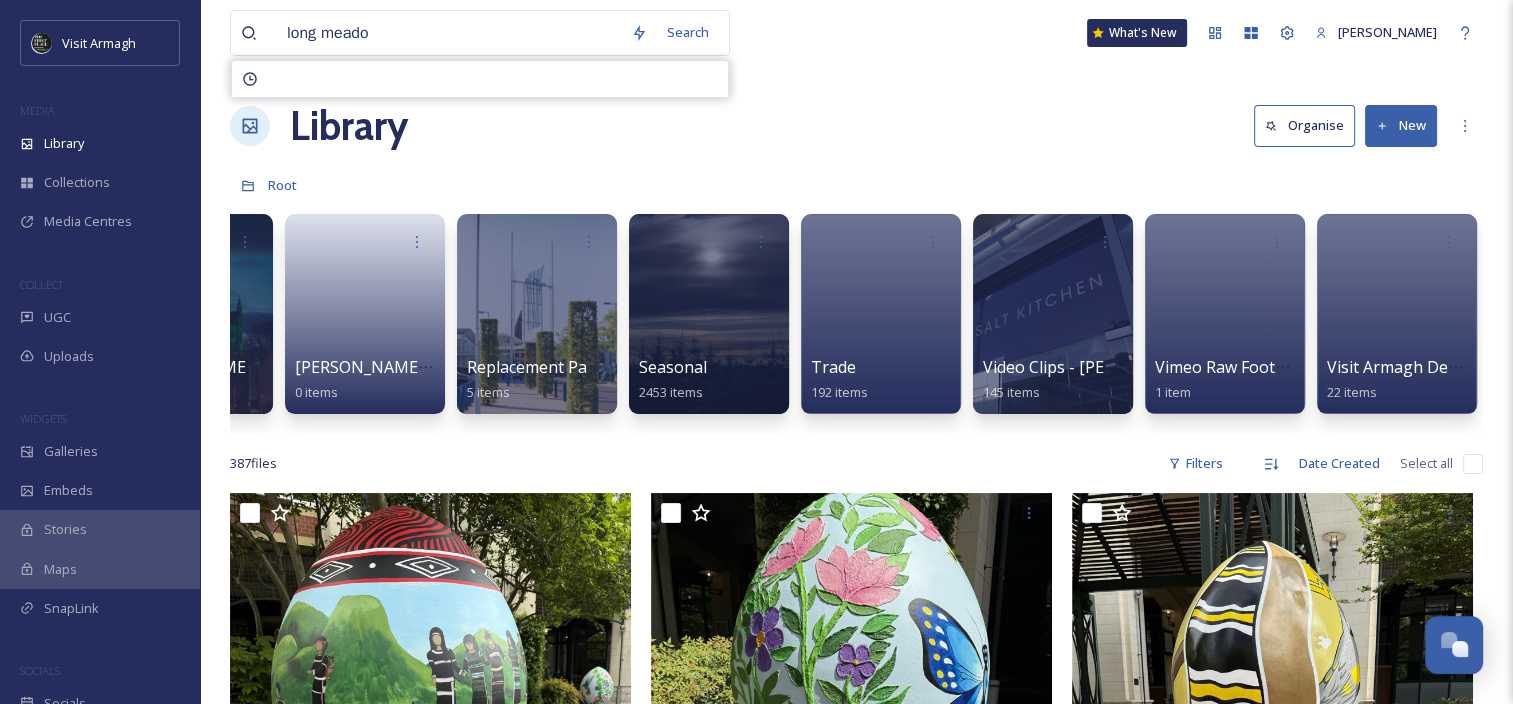 type on "long meadow" 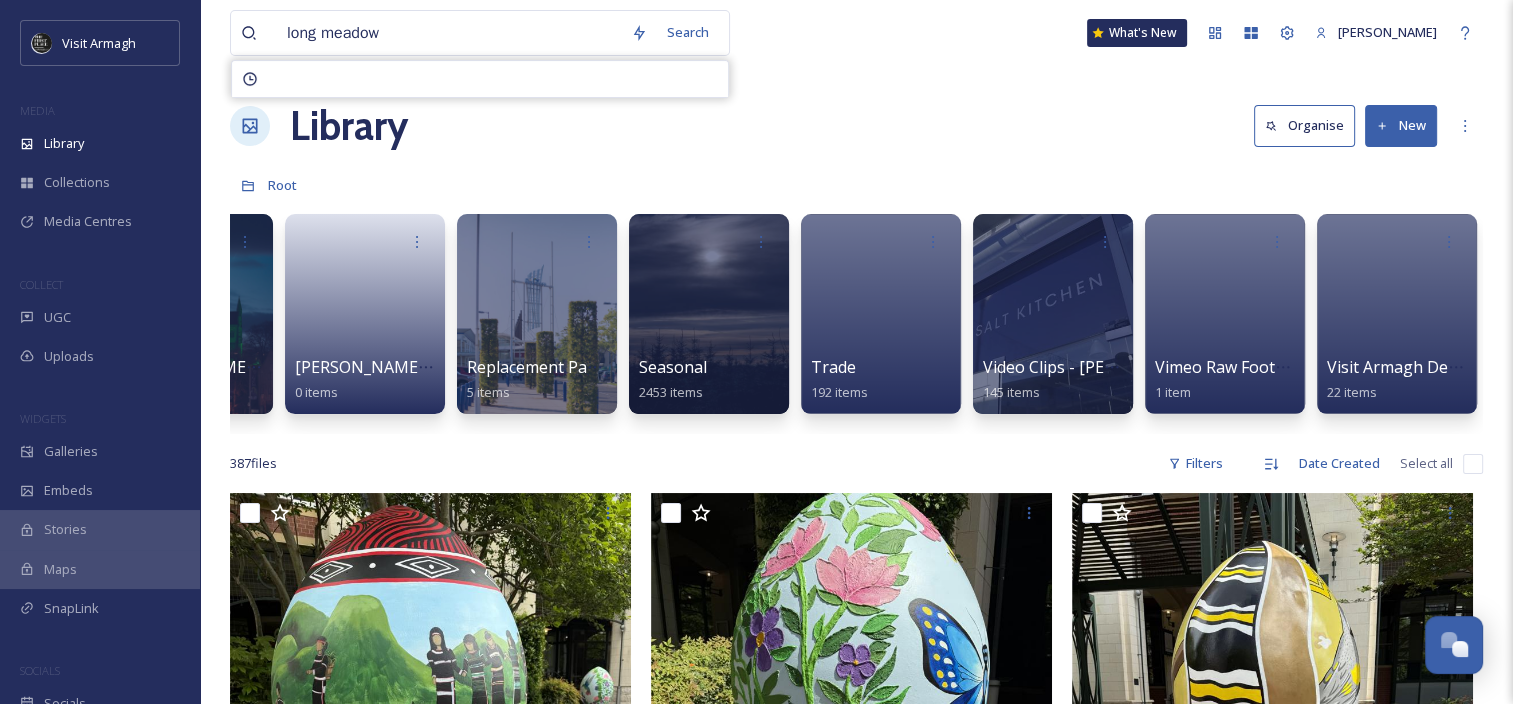 type 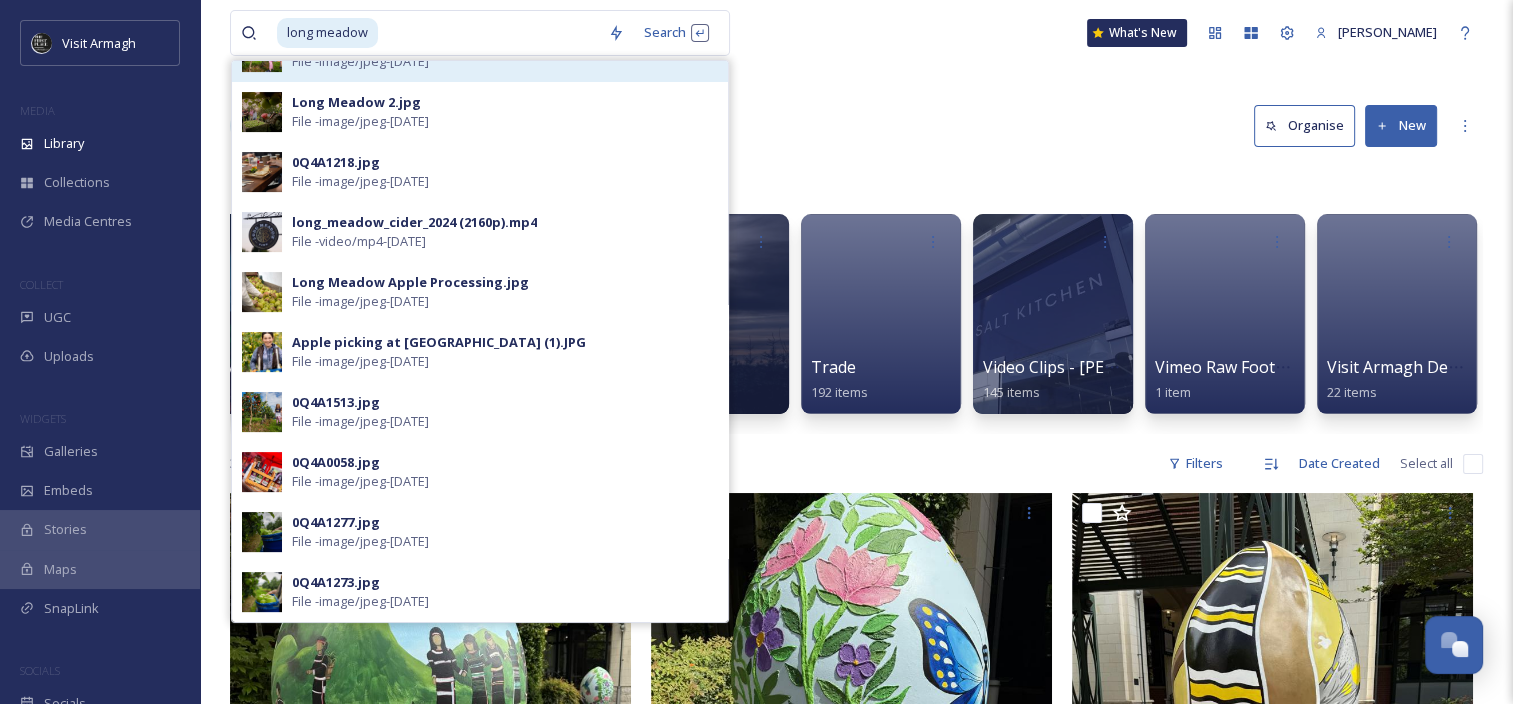 scroll, scrollTop: 514, scrollLeft: 0, axis: vertical 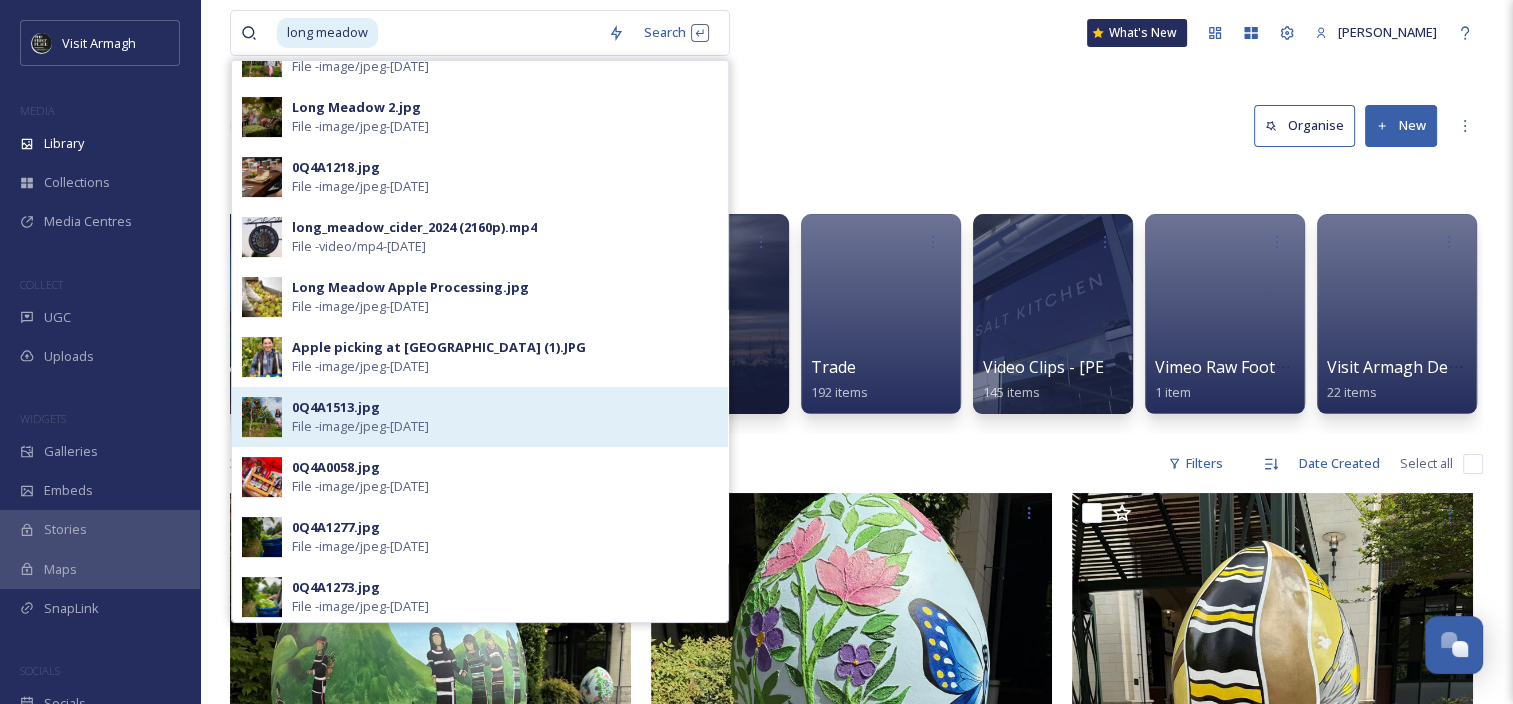 click on "0Q4A1513.jpg File -  image/jpeg  -  [DATE]" at bounding box center (505, 417) 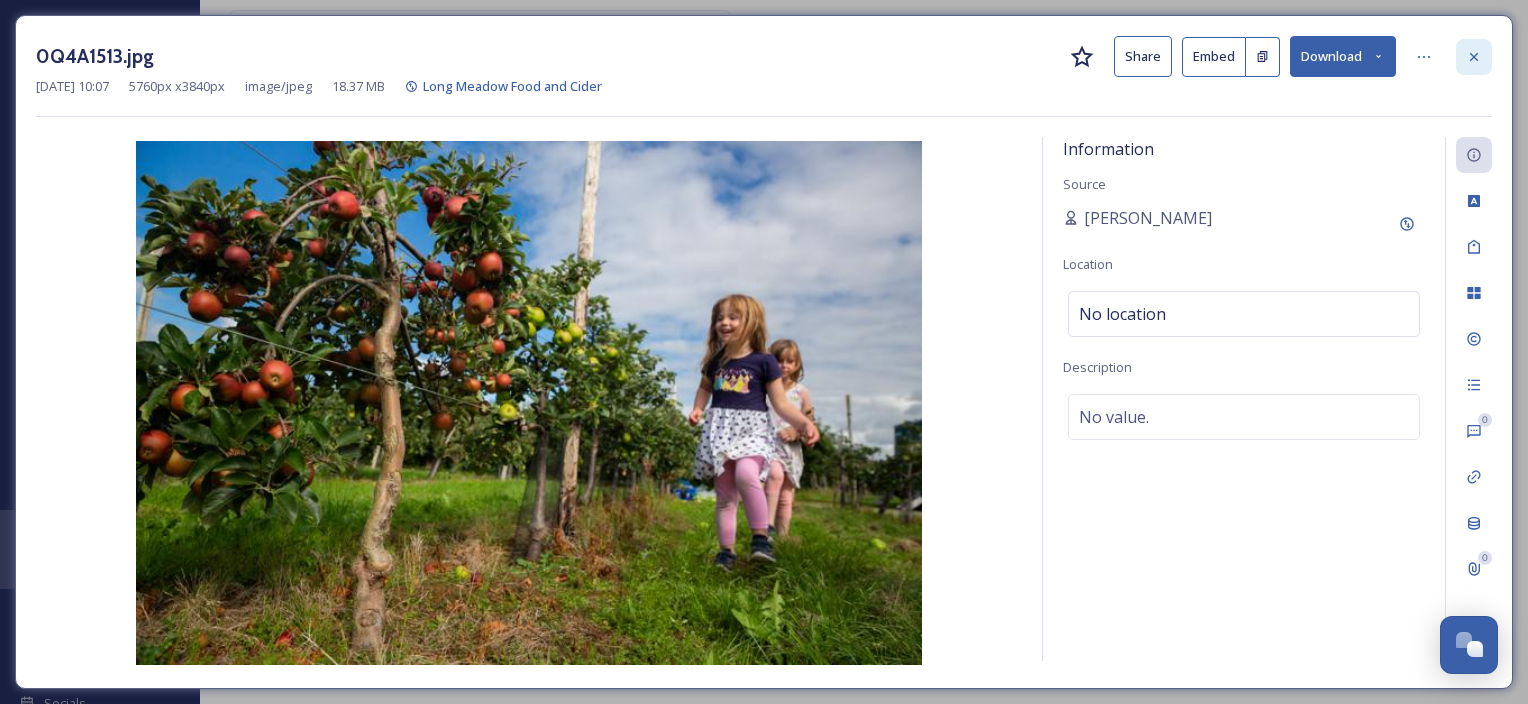click at bounding box center (1474, 57) 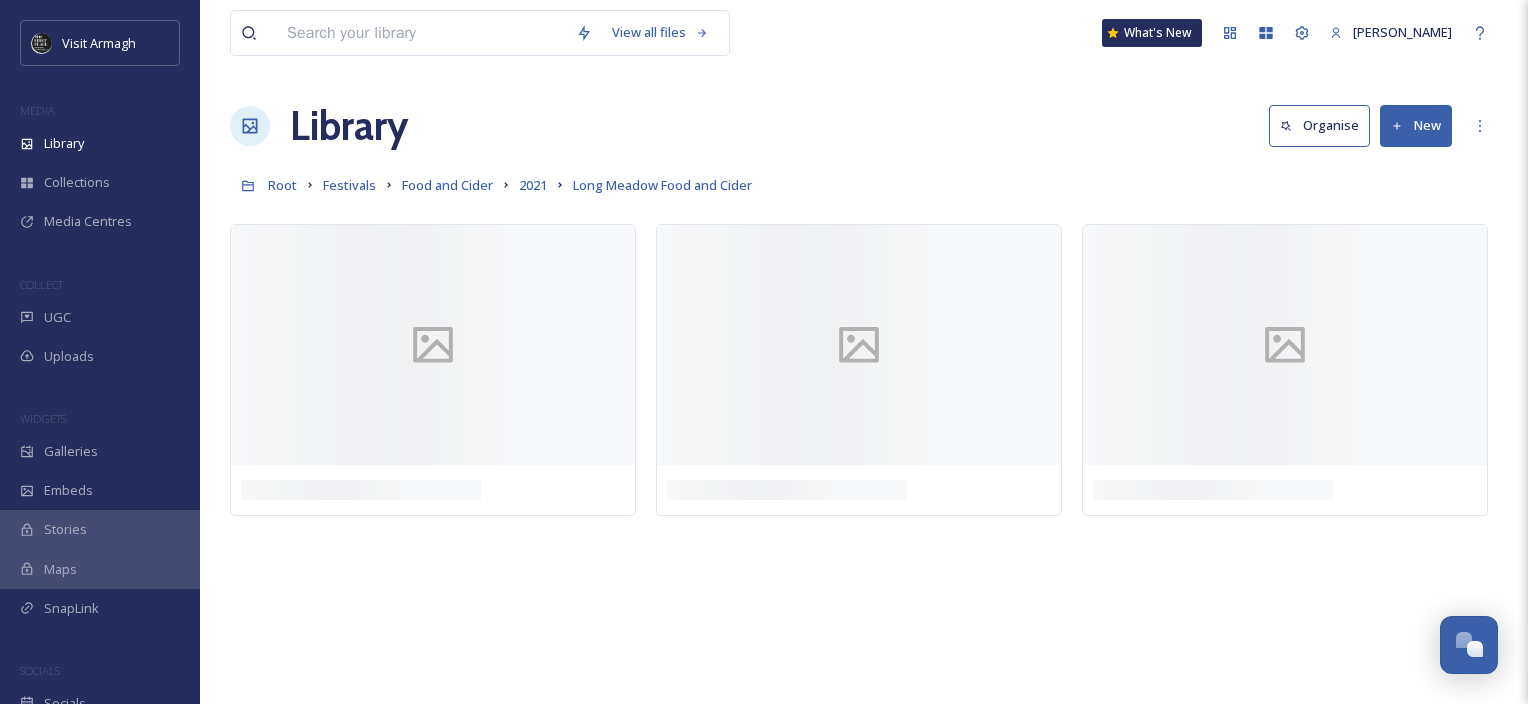 click at bounding box center (421, 33) 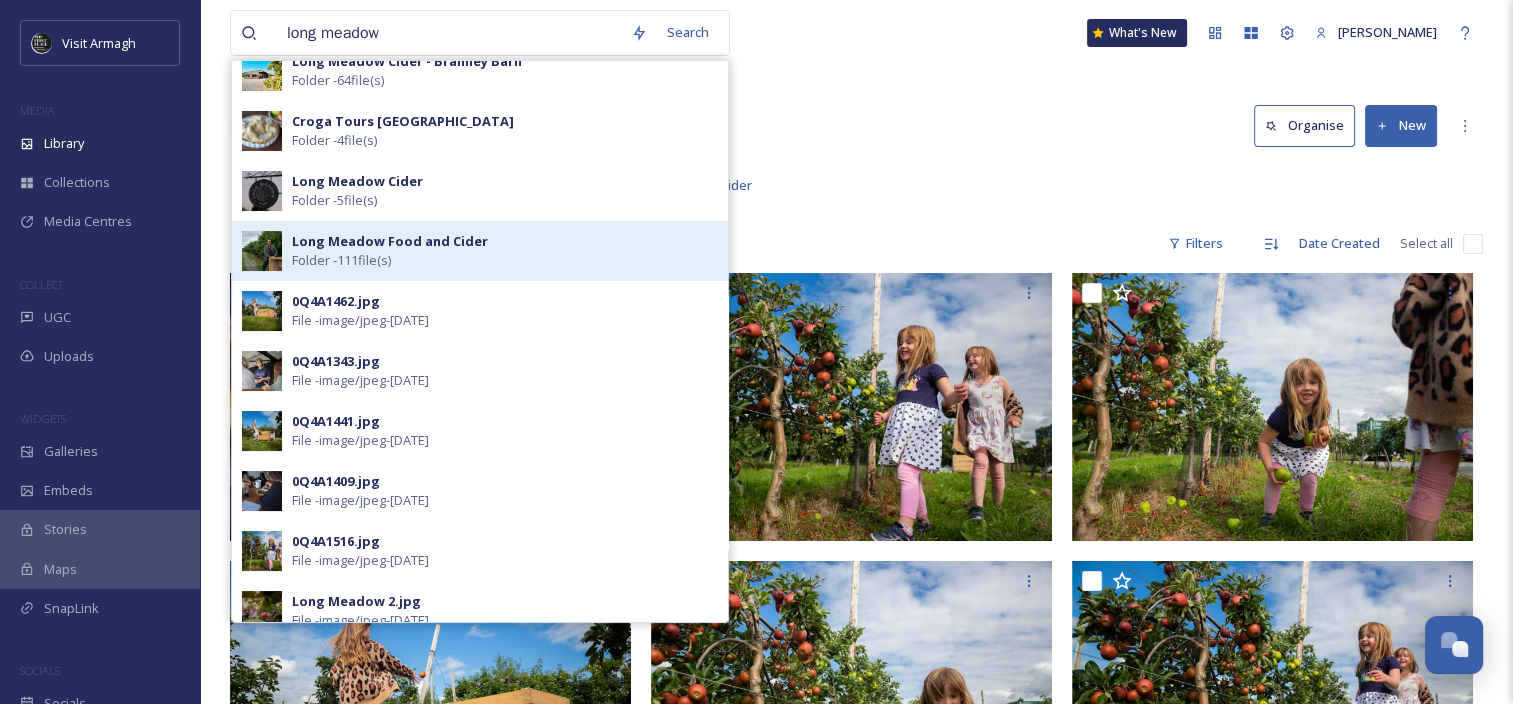 scroll, scrollTop: 0, scrollLeft: 0, axis: both 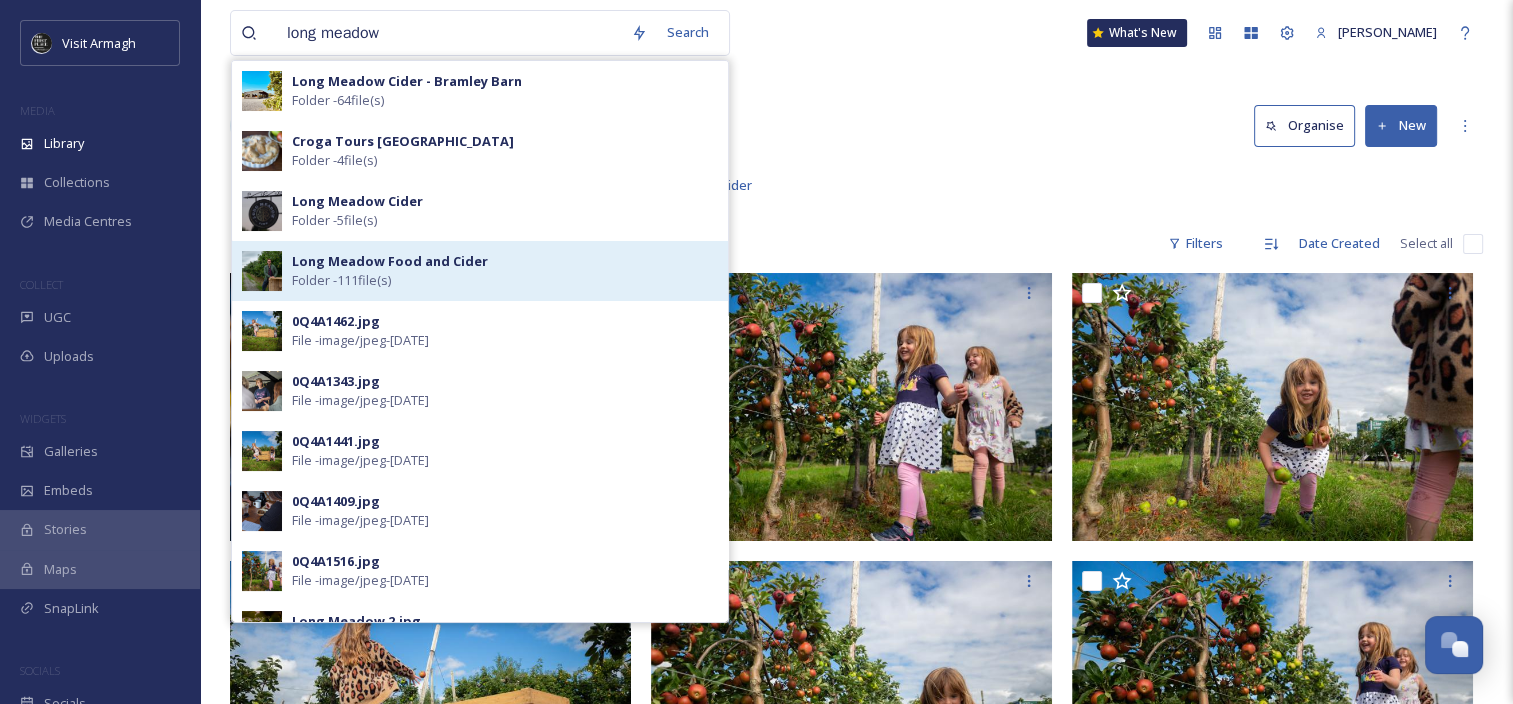 click on "Long Meadow Food and Cider Folder  -  111  file(s)" at bounding box center (505, 271) 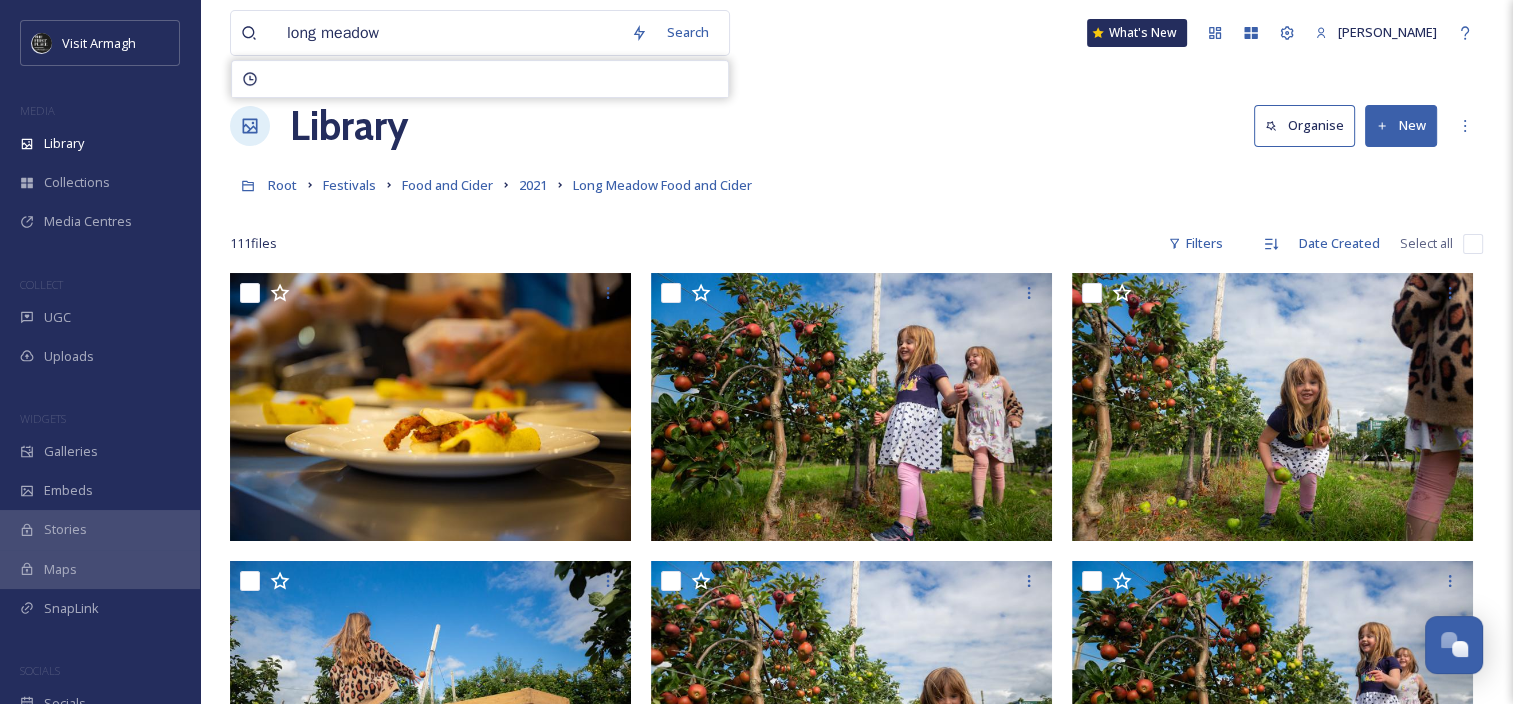 click on "long meadow" at bounding box center (449, 33) 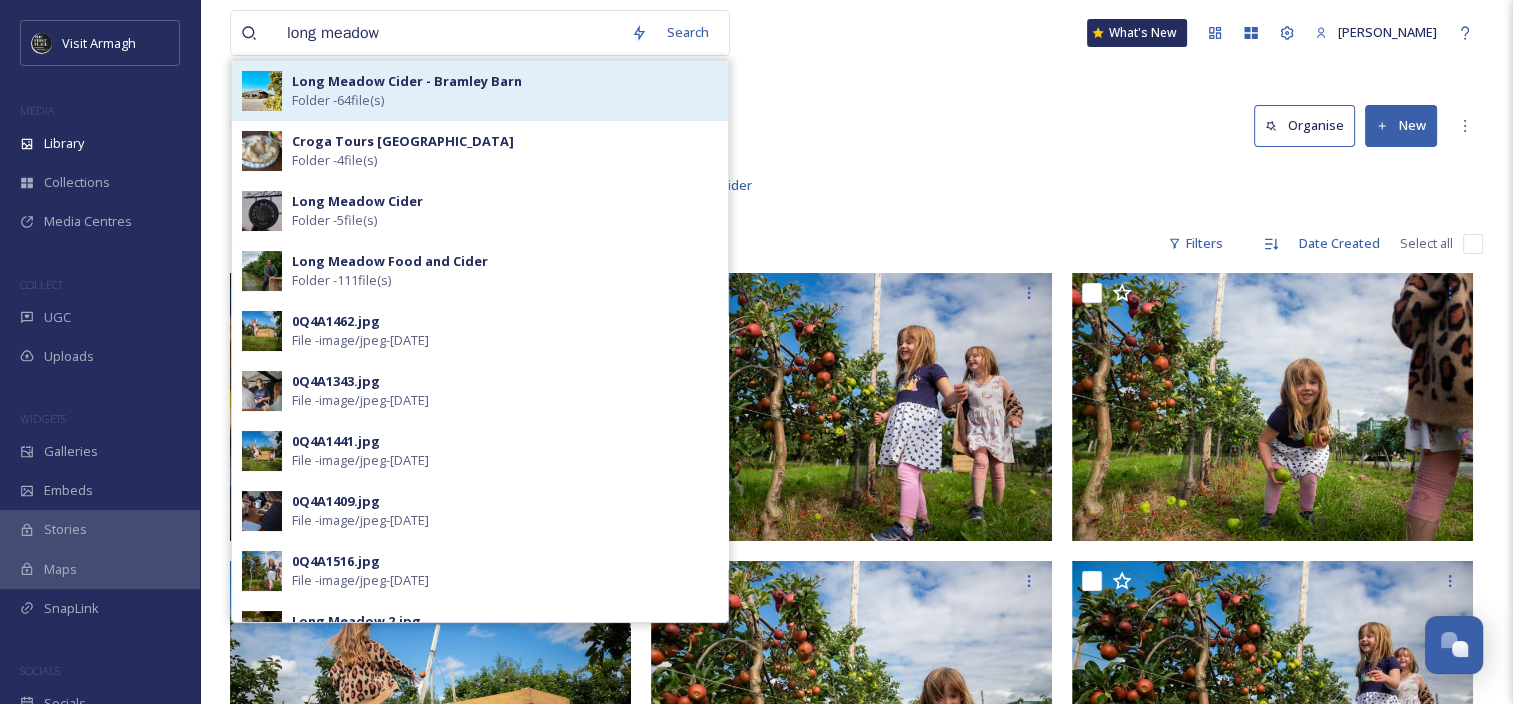click on "Long Meadow Cider - Bramley Barn Folder  -  64  file(s)" at bounding box center (505, 91) 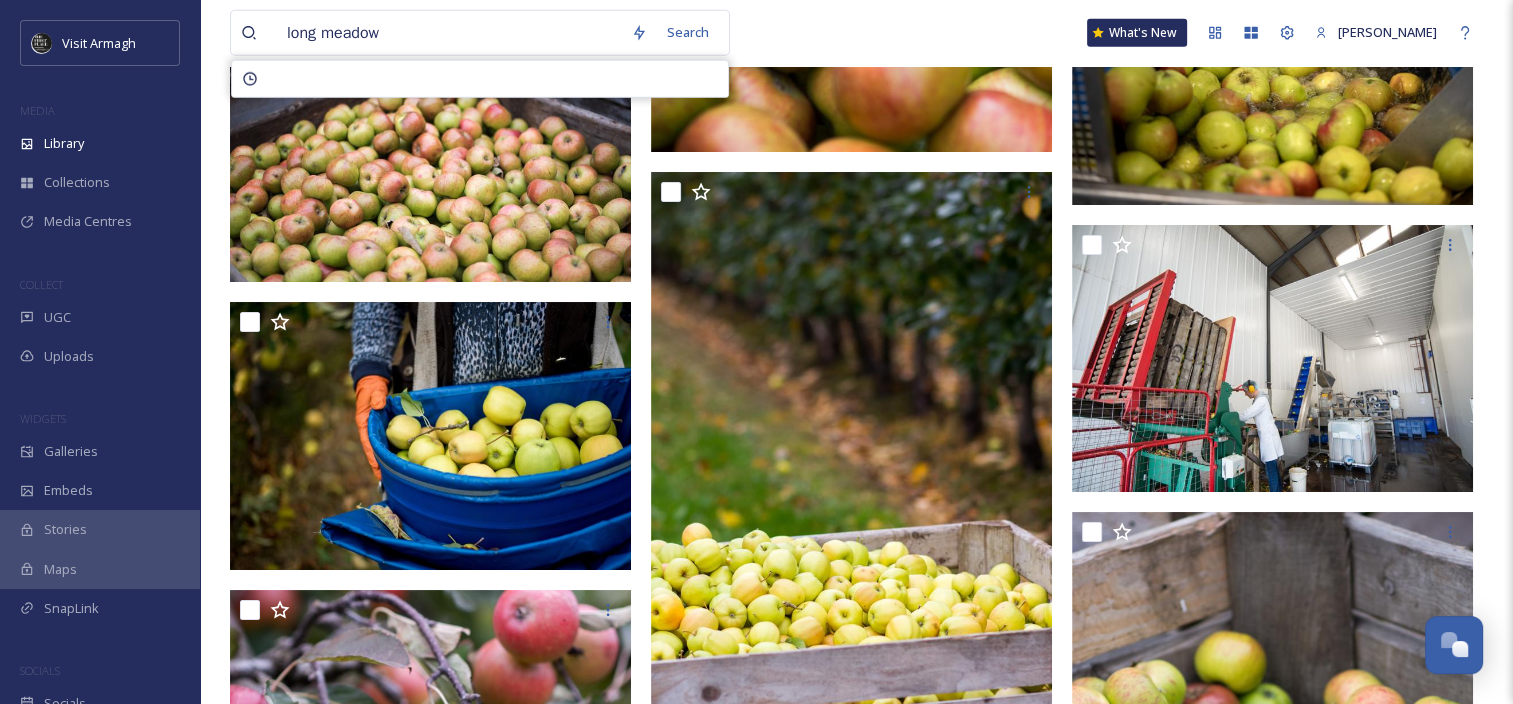 scroll, scrollTop: 5637, scrollLeft: 0, axis: vertical 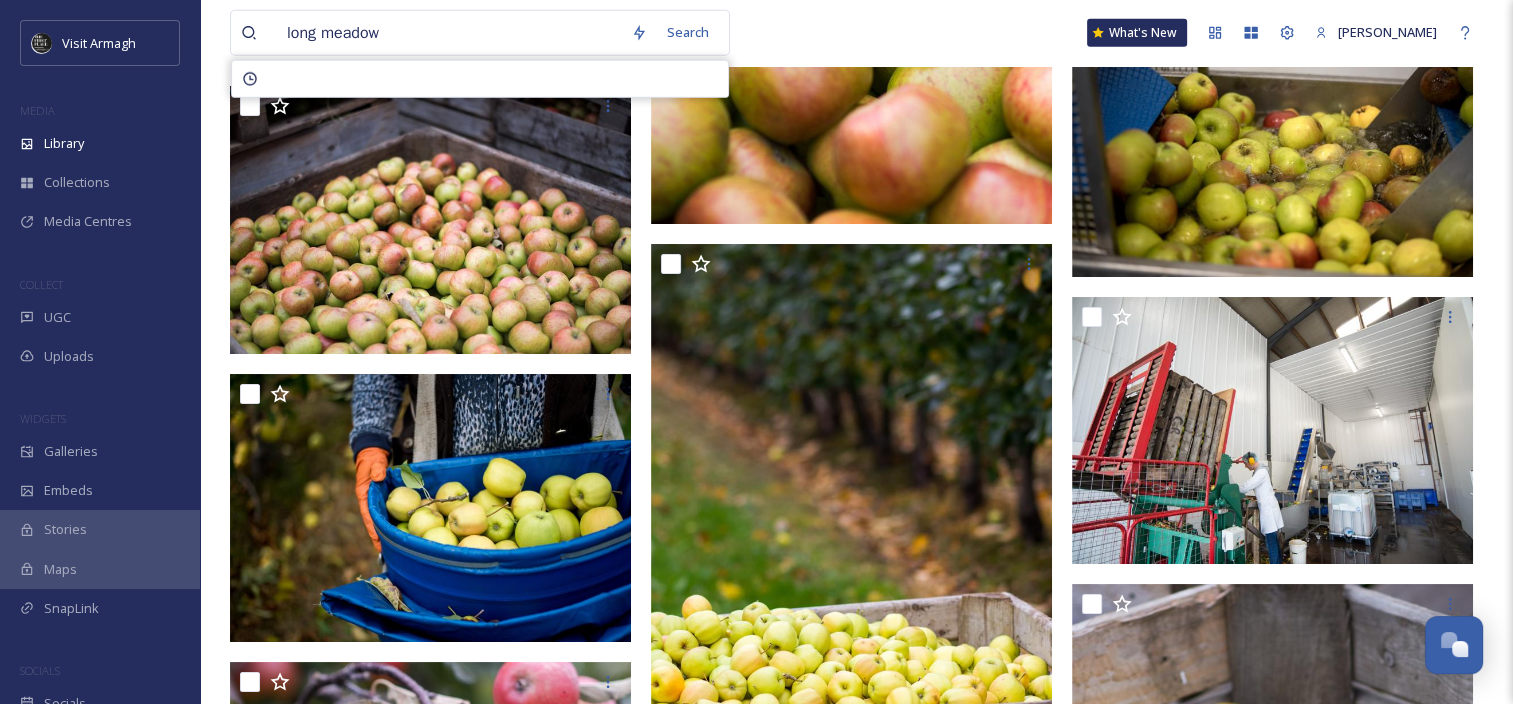 click on "long meadow" at bounding box center (449, 33) 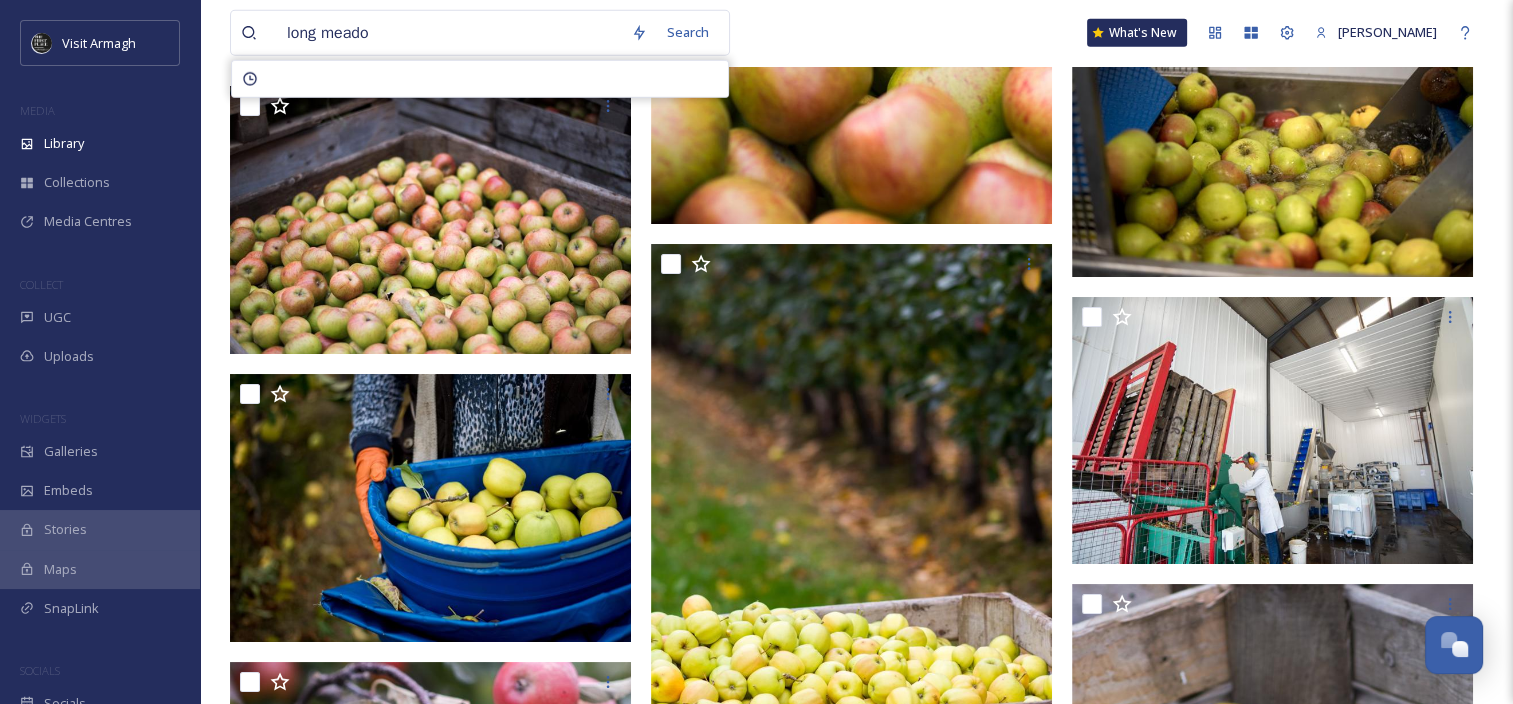 type on "long meadow" 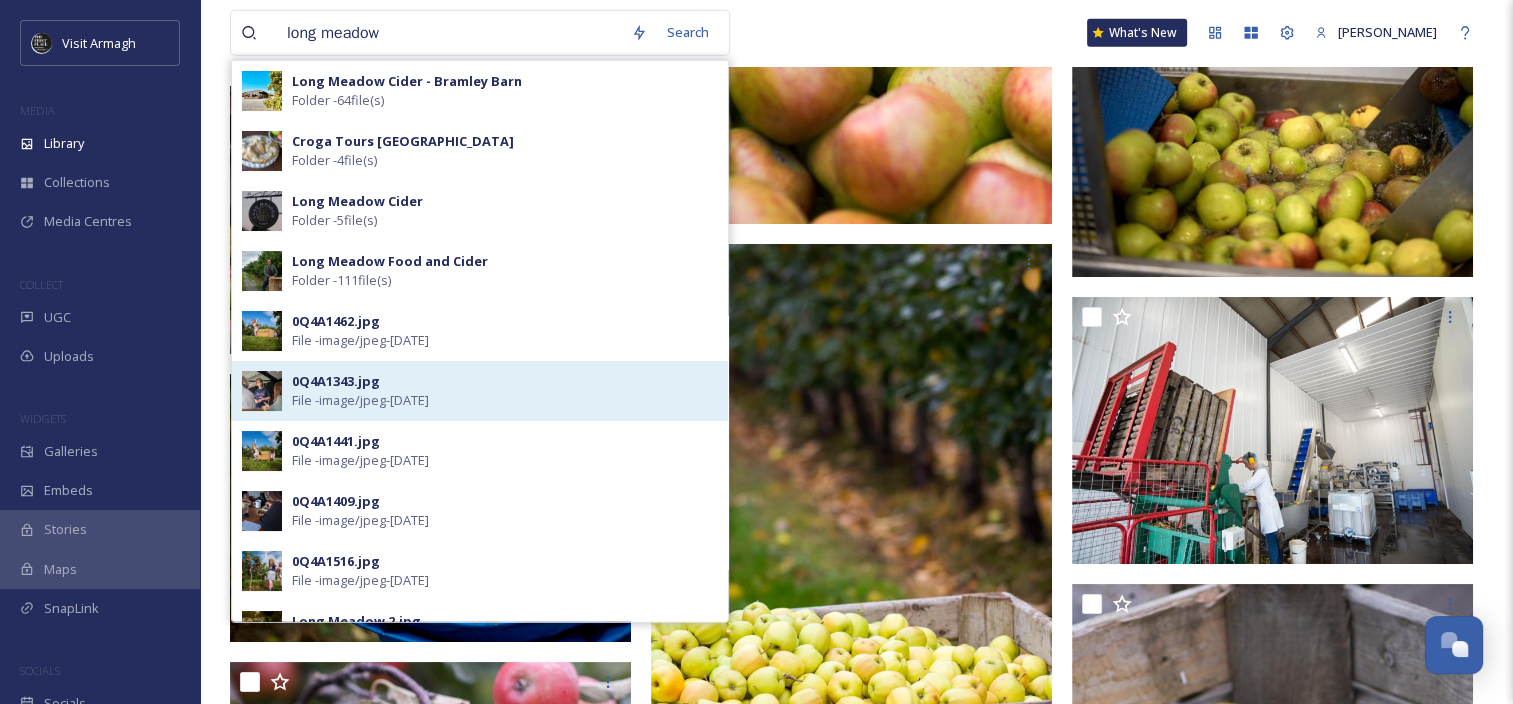 click on "0Q4A1343.jpg File -  image/jpeg  -  [DATE]" at bounding box center [505, 391] 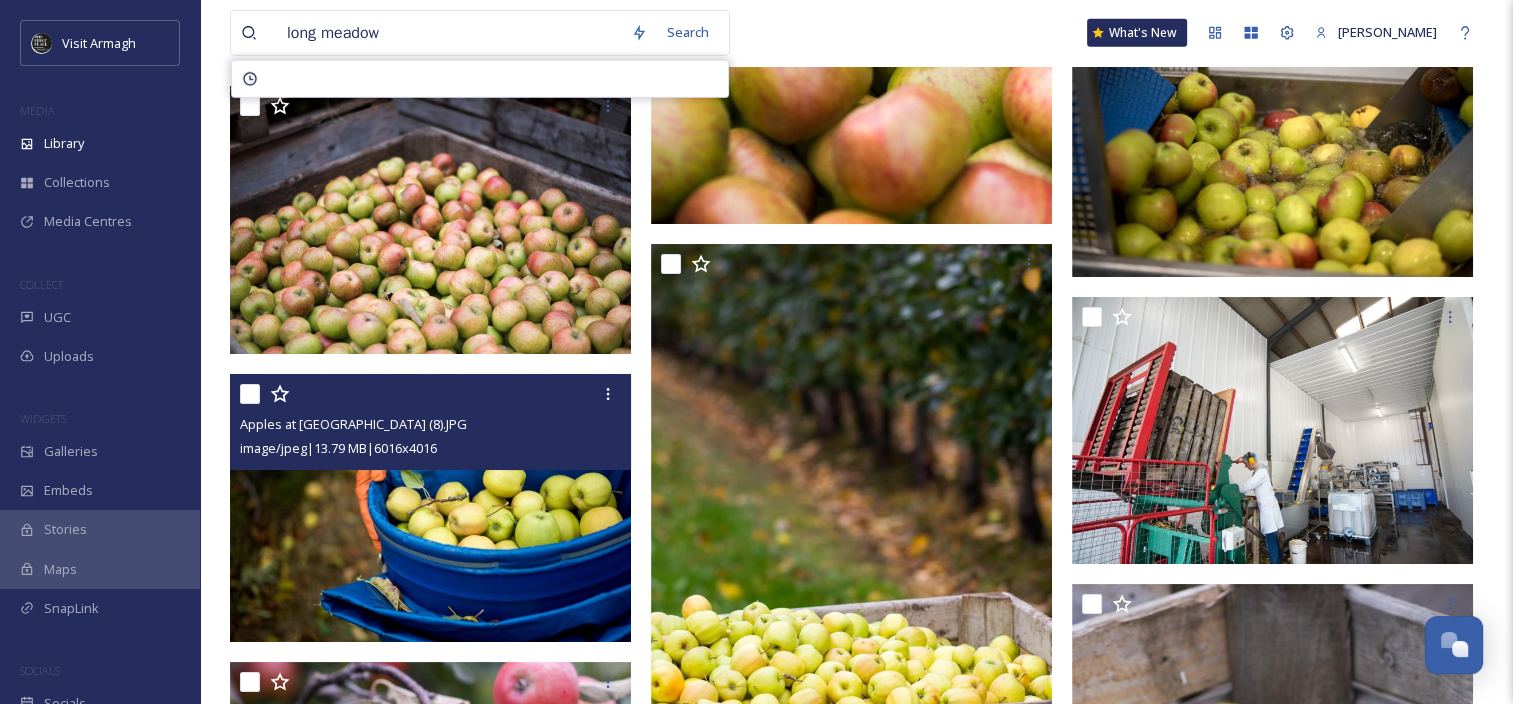 scroll, scrollTop: 0, scrollLeft: 0, axis: both 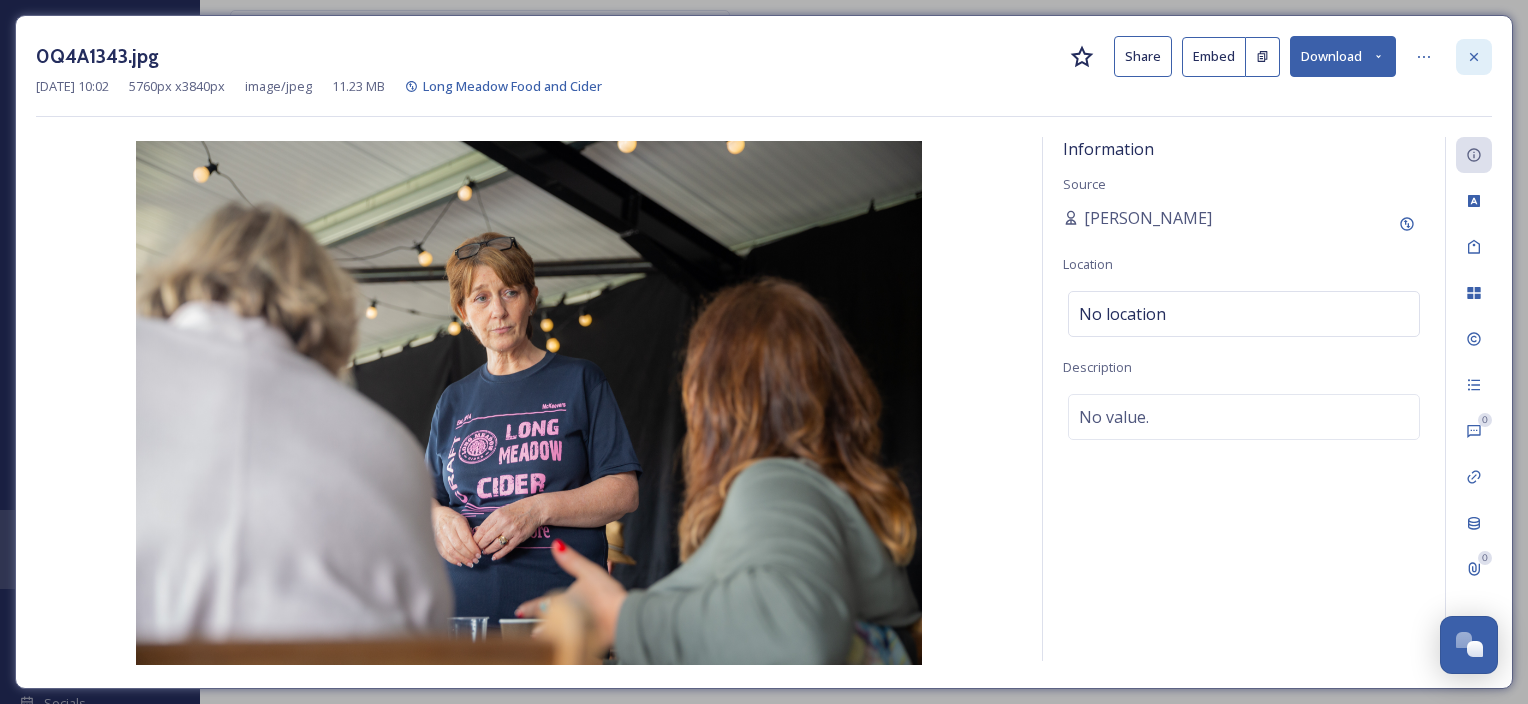 click at bounding box center (1474, 57) 